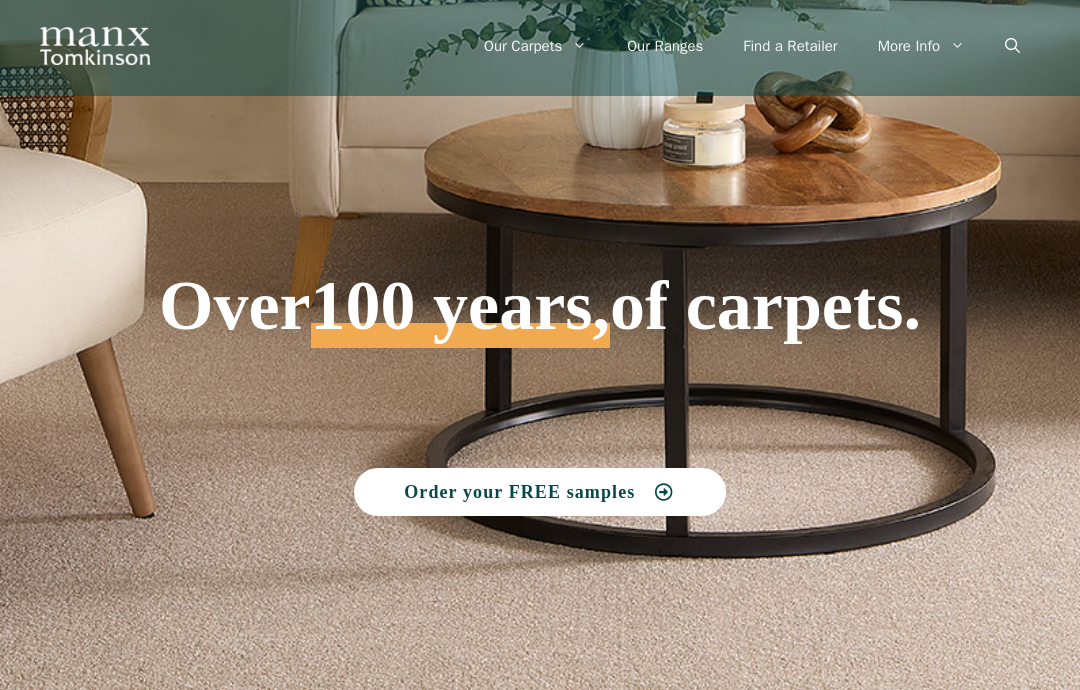 scroll, scrollTop: 0, scrollLeft: 0, axis: both 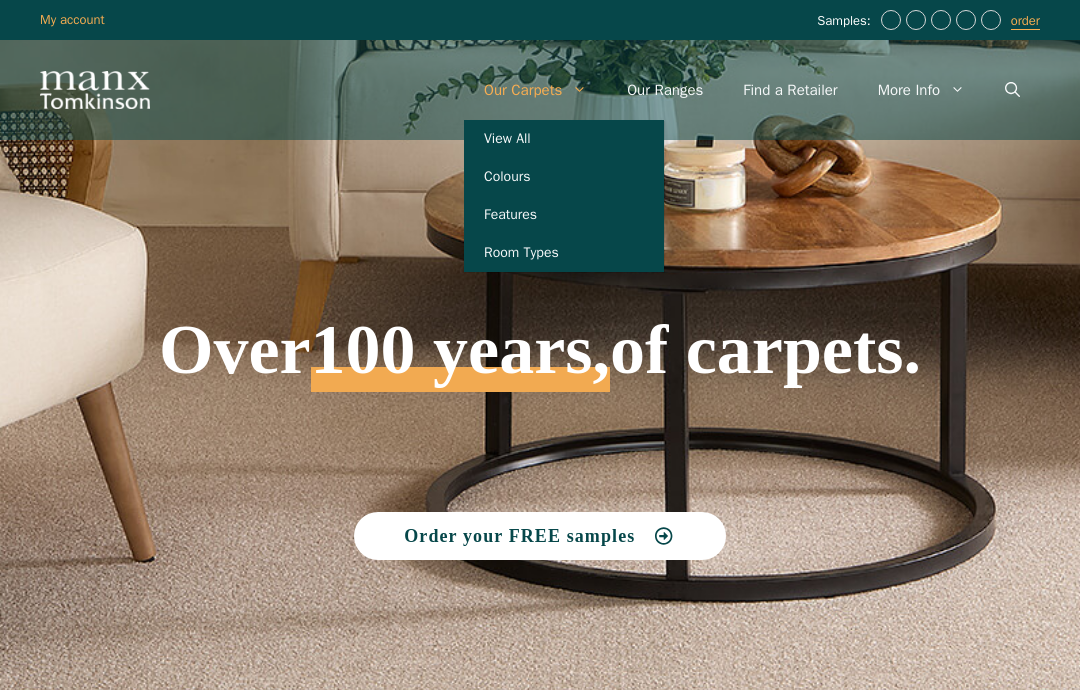 click on "Colours" at bounding box center [564, 177] 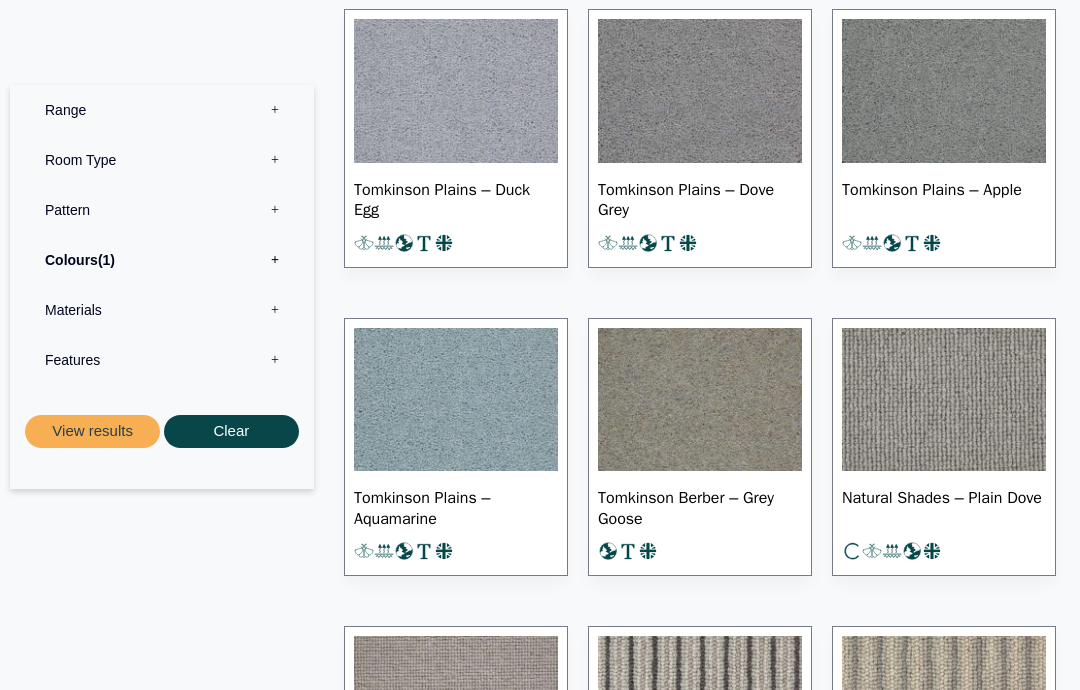 scroll, scrollTop: 1259, scrollLeft: 0, axis: vertical 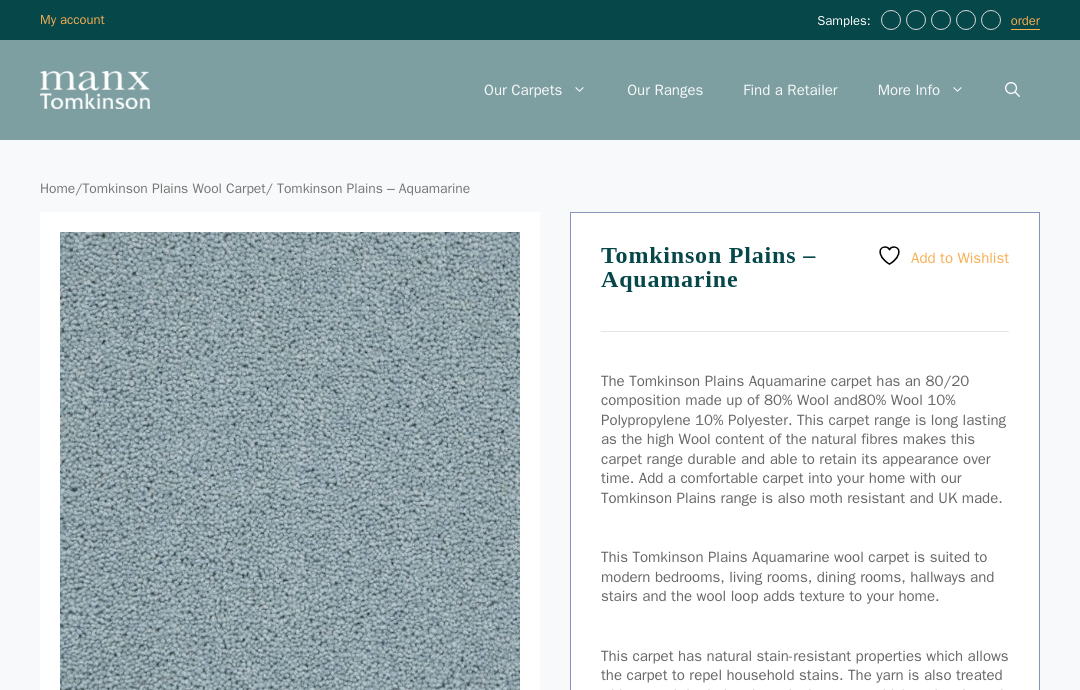 click on "Home  /  Tomkinson Plains Wool Carpet  / Tomkinson Plains – Aquamarine
🔍
Range Description: Tomkinson Plains Wool Carpet
Widths: 4 & 5
Moth Resistant
Suitable for Underfloor Heating
Sustainability
Traditional Design
UK Made Carpet
Made with 80% wool, our   permethrin   Wool Owners Warranty." at bounding box center [540, 988] 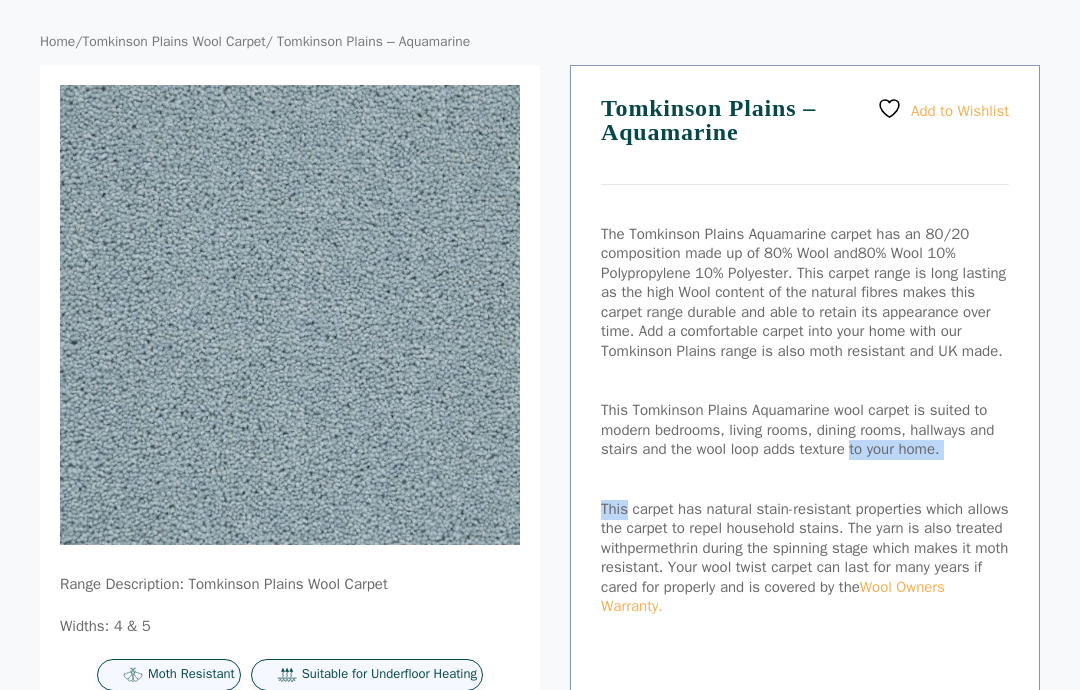 click on "Add to Wishlist
Tomkinson Plains – Aquamarine The Tomkinson Plains Aquamarine carpet has an 80/20 composition made up of 80% Wool and  80% Wool 10% Polypropylene 10% Polyester . This carpet range is long lasting as the high Wool content of the natural fibres makes this carpet range durable and able to retain its appearance over time. Add a comfortable carpet into your home with our Tomkinson Plains range is also moth resistant and UK made.
This Tomkinson Plains Aquamarine wool carpet is suited to modern bedrooms, living rooms, dining rooms, hallways and stairs and the wool loop adds texture to your home.
This carpet has natural stain-resistant properties which allows the carpet to repel household stains. The yarn is also treated with  permethrin   during the spinning stage which makes it moth resistant. Your wool twist carpet can last for many years if cared for properly and is covered by the  Wool Owners Warranty.
permethrin" at bounding box center [805, 522] 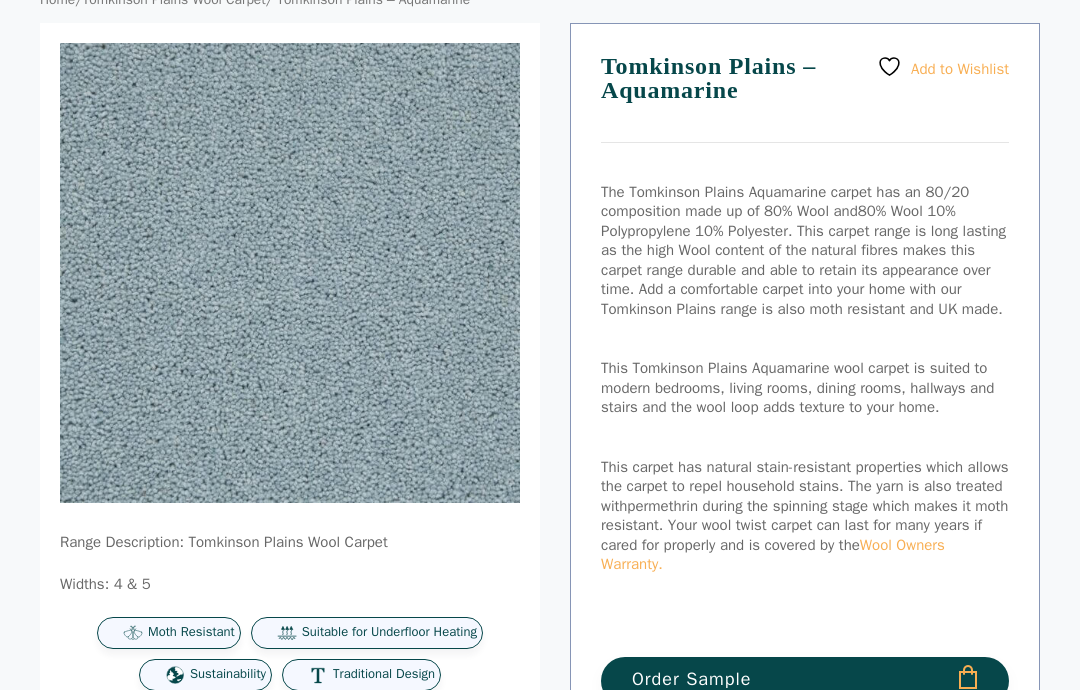 scroll, scrollTop: 250, scrollLeft: 0, axis: vertical 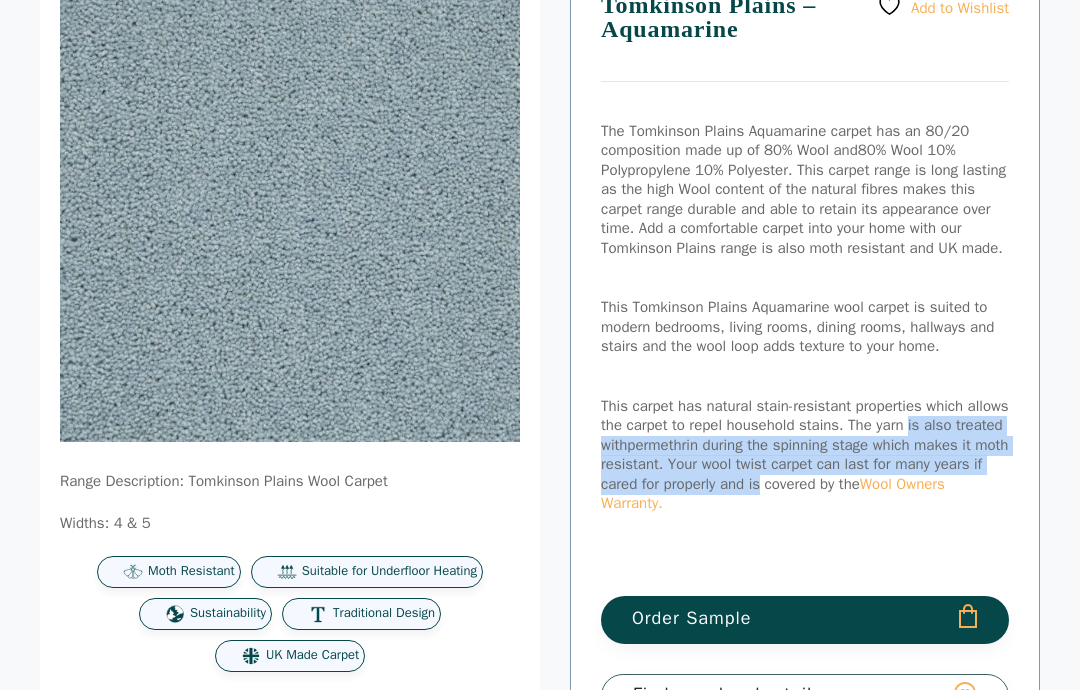 click on "Add to Wishlist
Tomkinson Plains – Aquamarine The Tomkinson Plains Aquamarine carpet has an 80/20 composition made up of 80% Wool and  80% Wool 10% Polypropylene 10% Polyester . This carpet range is long lasting as the high Wool content of the natural fibres makes this carpet range durable and able to retain its appearance over time. Add a comfortable carpet into your home with our Tomkinson Plains range is also moth resistant and UK made.
This Tomkinson Plains Aquamarine wool carpet is suited to modern bedrooms, living rooms, dining rooms, hallways and stairs and the wool loop adds texture to your home.
This carpet has natural stain-resistant properties which allows the carpet to repel household stains. The yarn is also treated with  permethrin   during the spinning stage which makes it moth resistant. Your wool twist carpet can last for many years if cared for properly and is covered by the  Wool Owners Warranty.
permethrin" at bounding box center [805, 419] 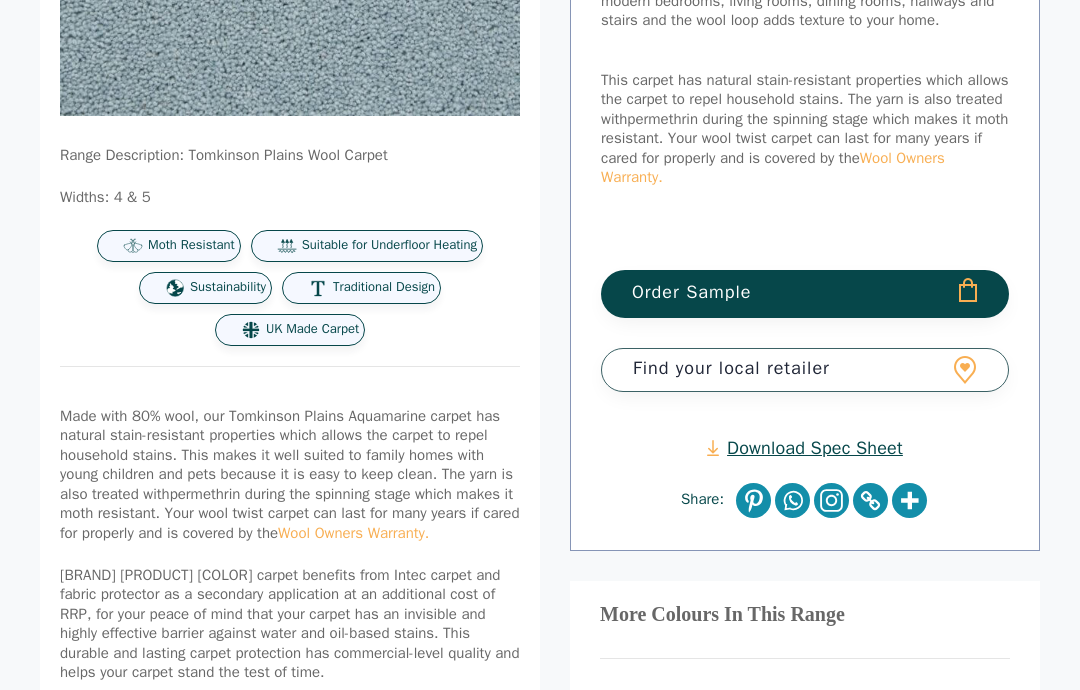 scroll, scrollTop: 587, scrollLeft: 0, axis: vertical 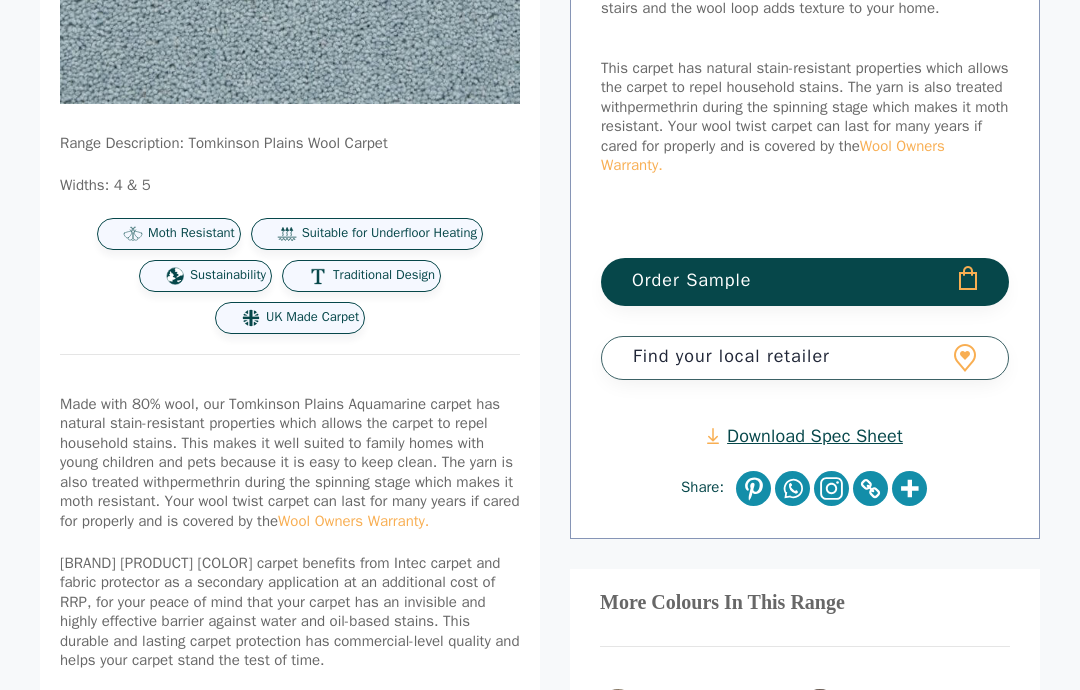 click on "Add to Wishlist
Tomkinson Plains – Aquamarine The Tomkinson Plains Aquamarine carpet has an 80/20 composition made up of 80% Wool and  80% Wool 10% Polypropylene 10% Polyester . This carpet range is long lasting as the high Wool content of the natural fibres makes this carpet range durable and able to retain its appearance over time. Add a comfortable carpet into your home with our Tomkinson Plains range is also moth resistant and UK made.
This Tomkinson Plains Aquamarine wool carpet is suited to modern bedrooms, living rooms, dining rooms, hallways and stairs and the wool loop adds texture to your home.
This carpet has natural stain-resistant properties which allows the carpet to repel household stains. The yarn is also treated with  permethrin   during the spinning stage which makes it moth resistant. Your wool twist carpet can last for many years if cared for properly and is covered by the  Wool Owners Warranty.
permethrin" at bounding box center (805, 82) 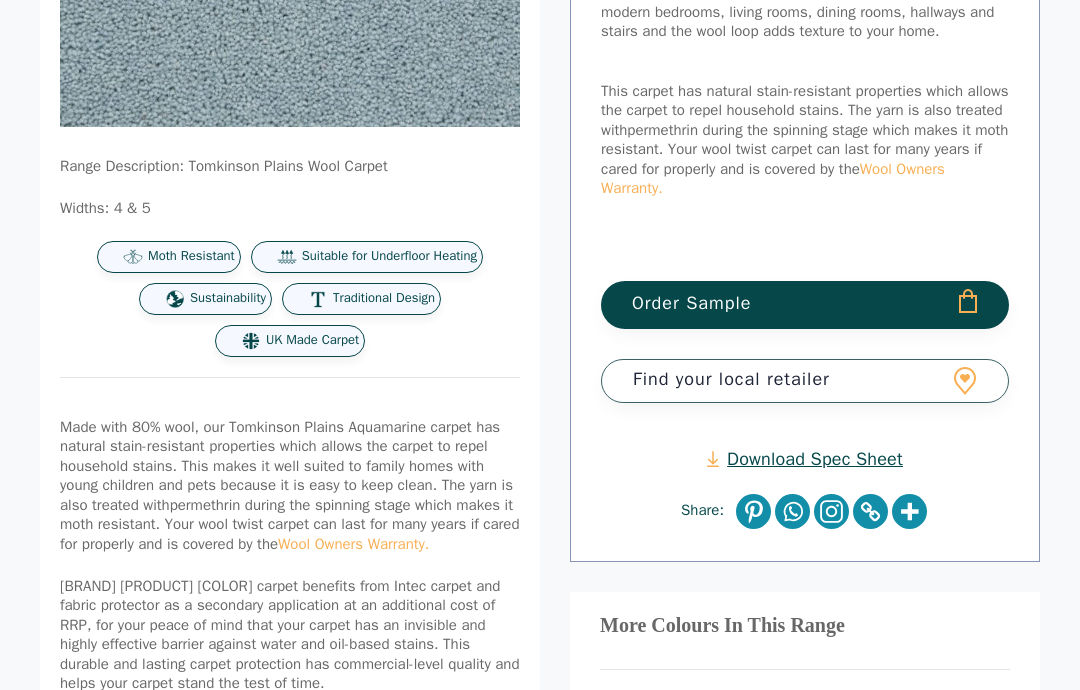 scroll, scrollTop: 559, scrollLeft: 0, axis: vertical 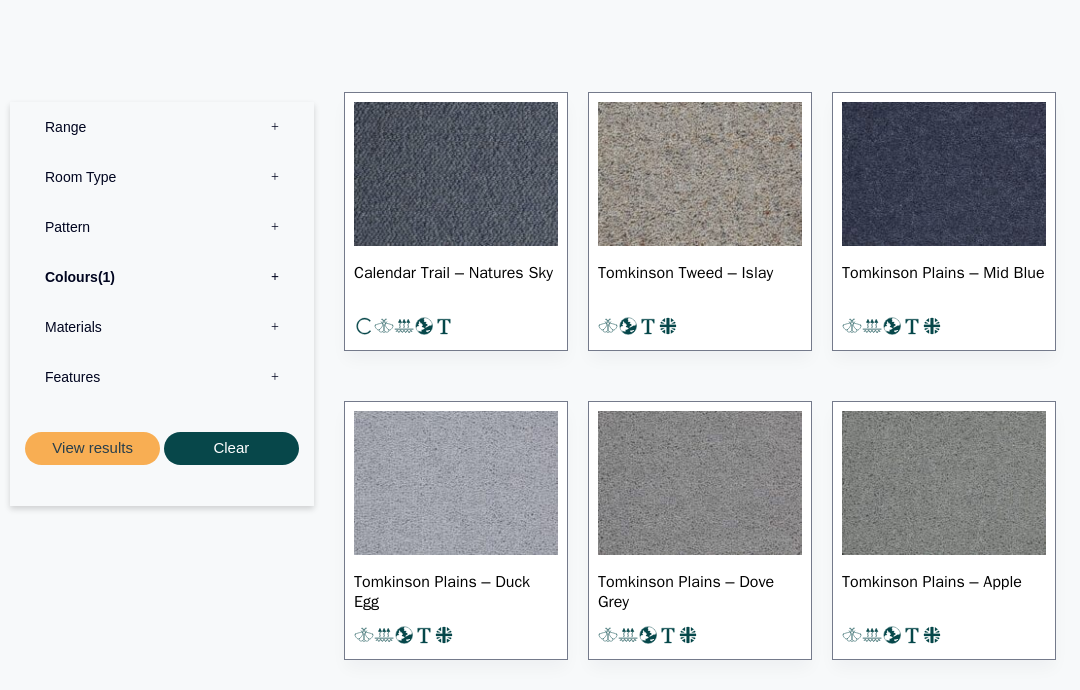 click on "Calendar Trail – Natures Sky
Tomkinson Tweed – Islay
Tomkinson Plains – Mid Blue
Tomkinson Plains – Duck Egg" at bounding box center (700, 1058) 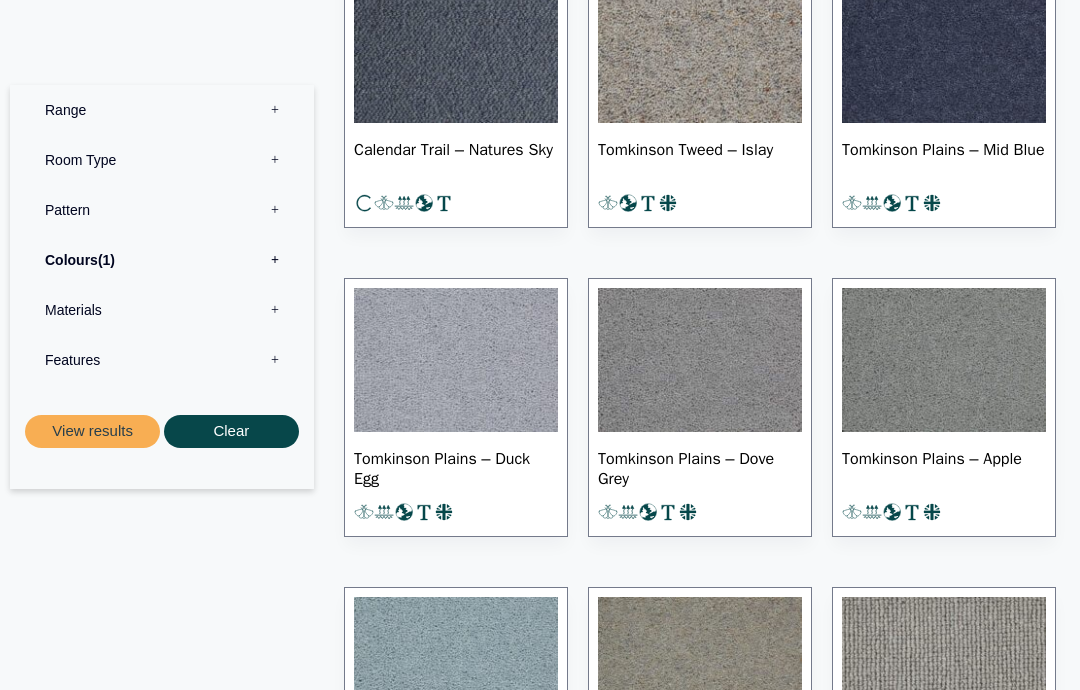 scroll, scrollTop: 1037, scrollLeft: 0, axis: vertical 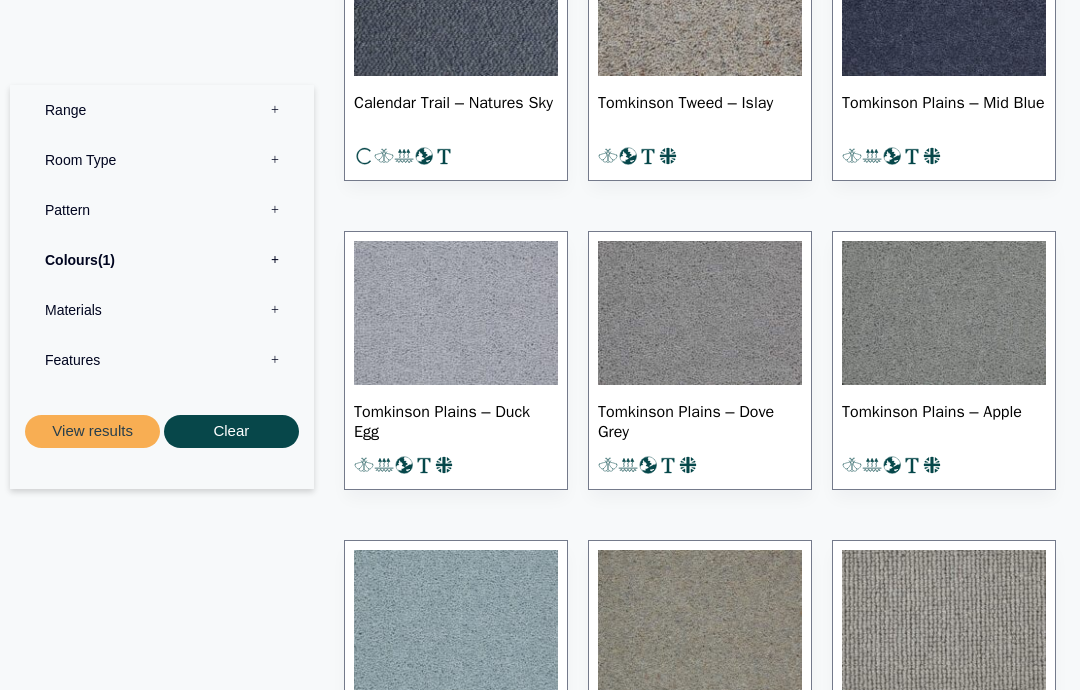 click on "Tomkinson Plains – Duck Egg" at bounding box center [456, 420] 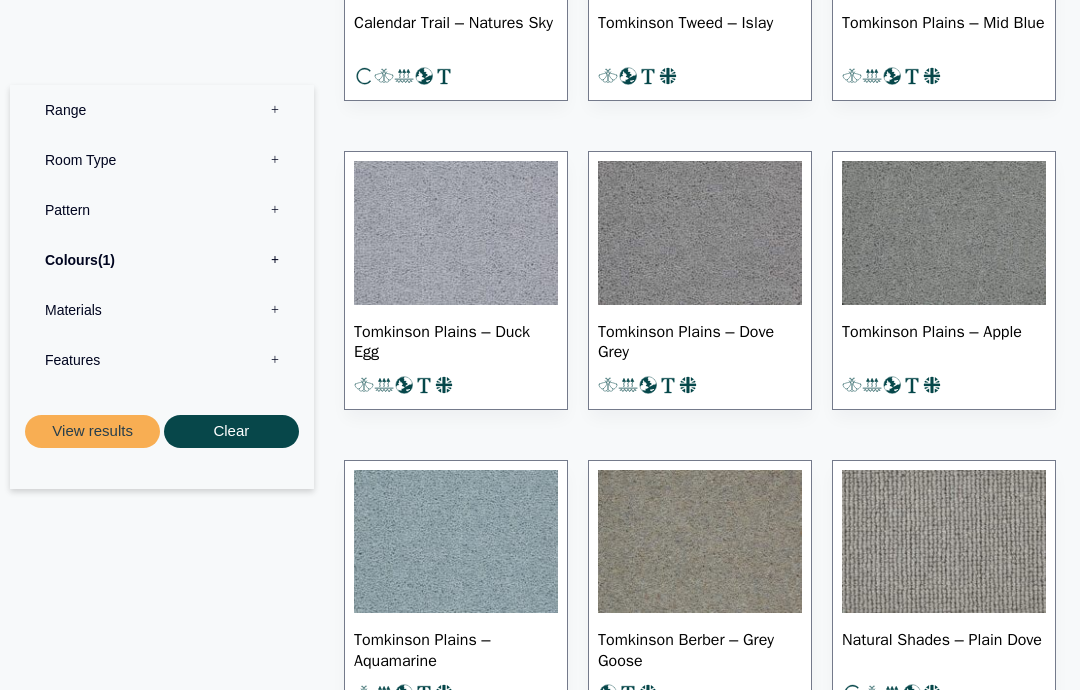 scroll, scrollTop: 1249, scrollLeft: 0, axis: vertical 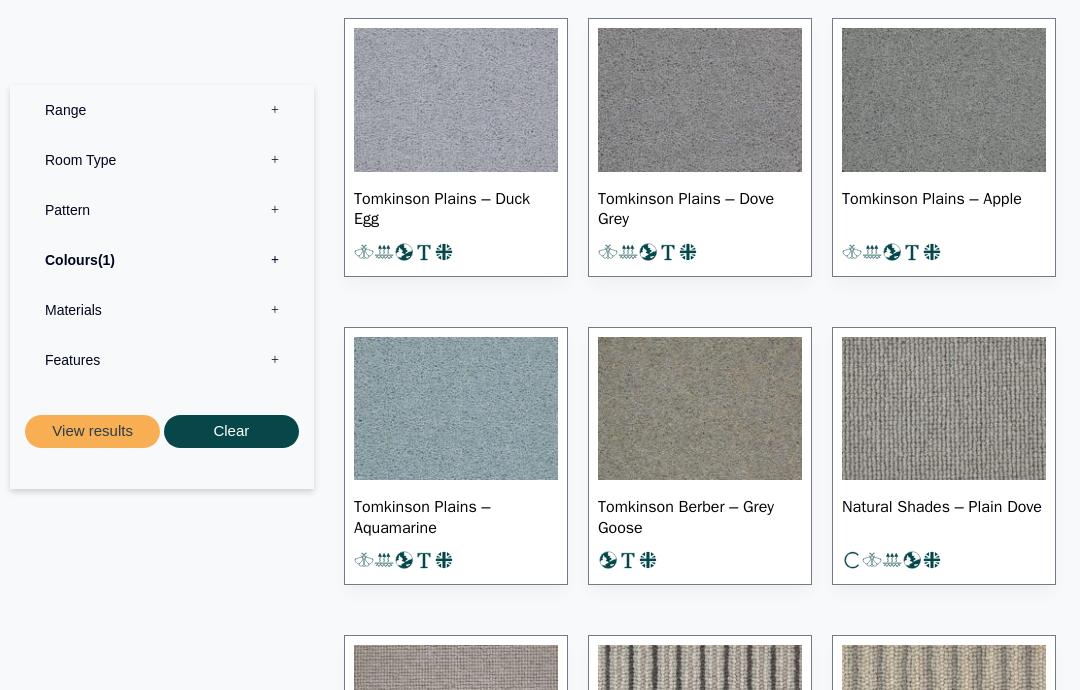 click on "Tomkinson Plains – Aquamarine" at bounding box center [456, 516] 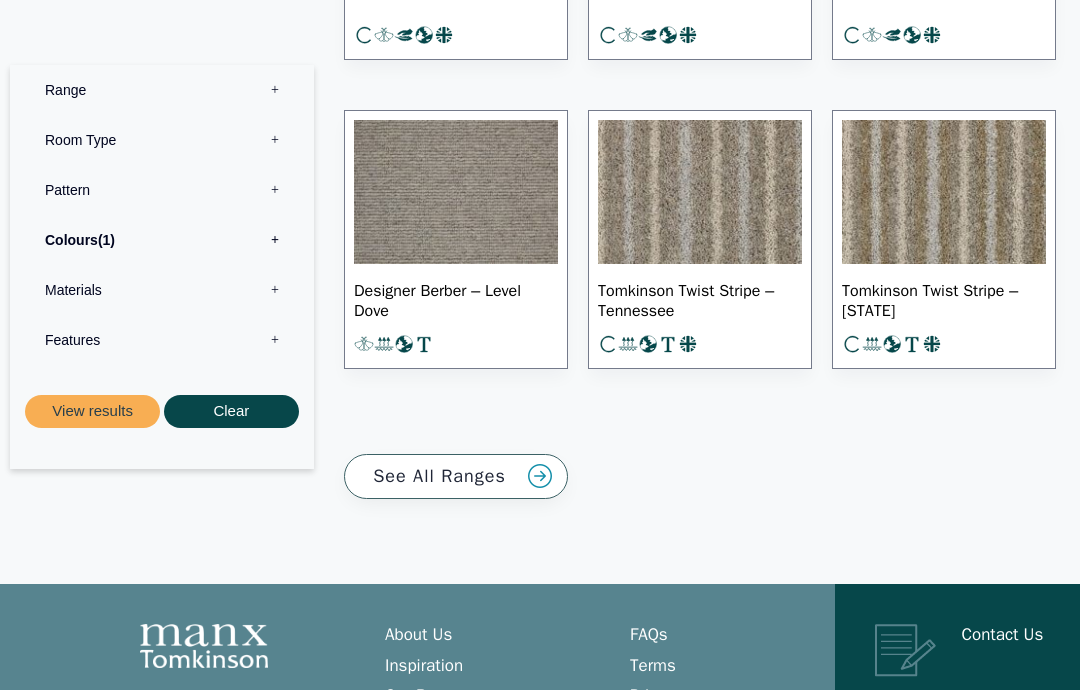 scroll, scrollTop: 2393, scrollLeft: 0, axis: vertical 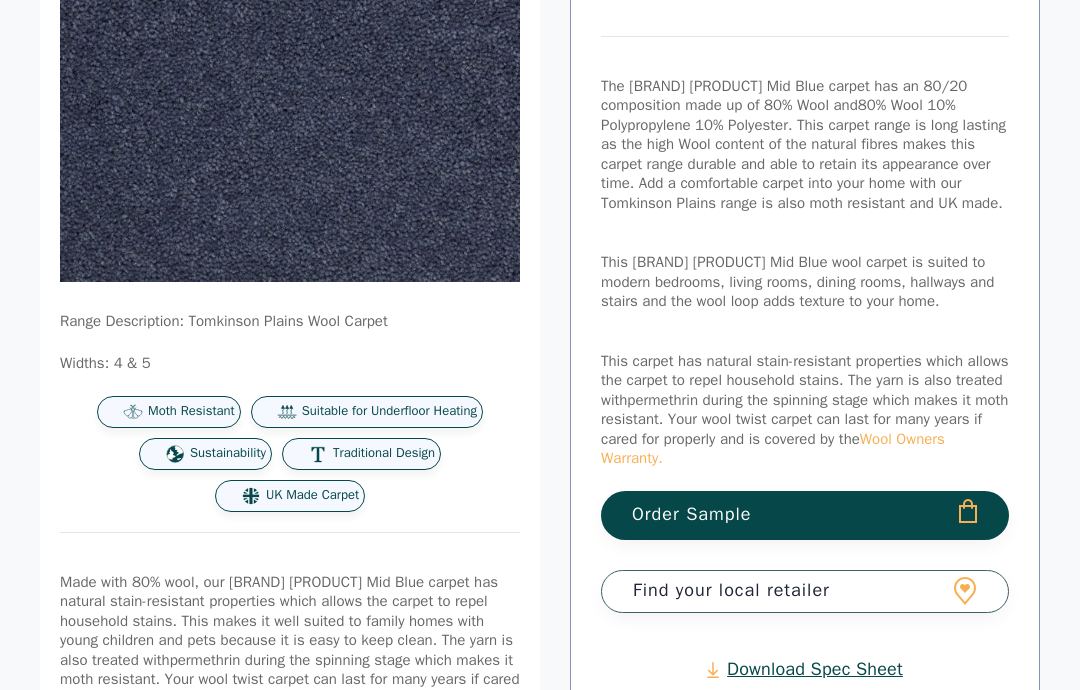click on "Order Sample" at bounding box center (805, 515) 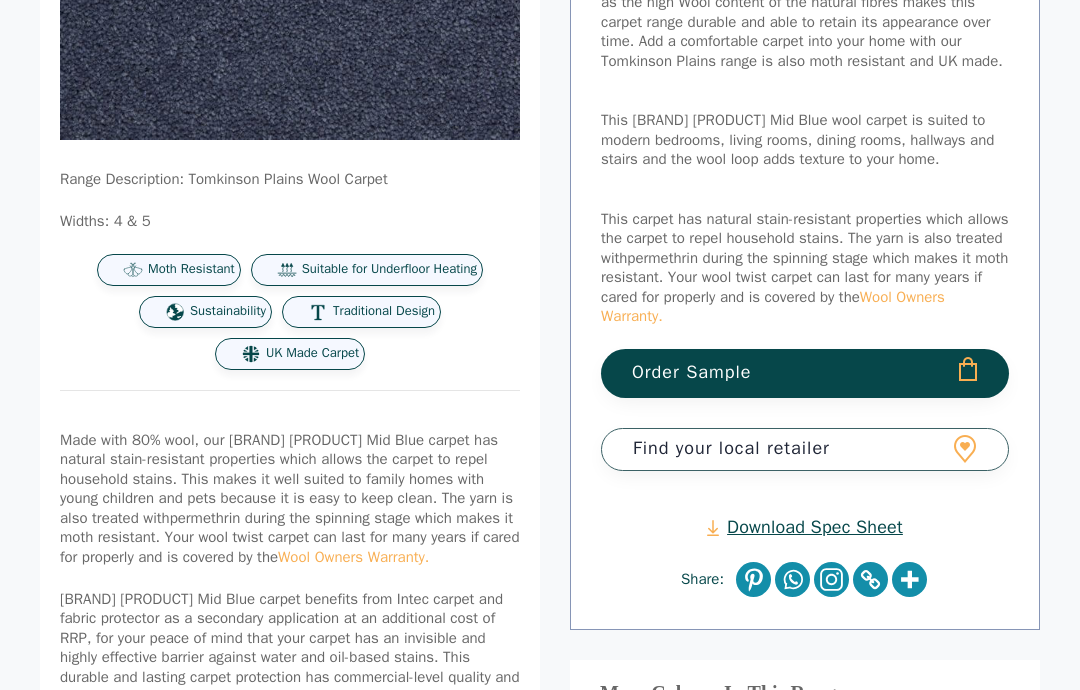 scroll, scrollTop: 445, scrollLeft: 0, axis: vertical 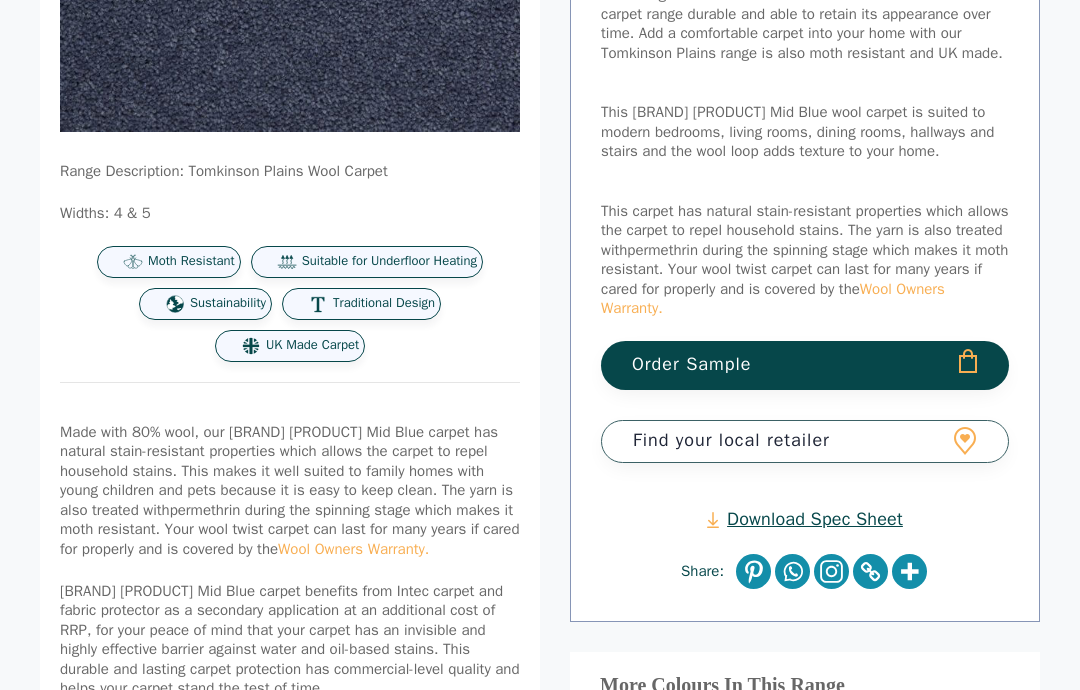click at bounding box center (460, 87) 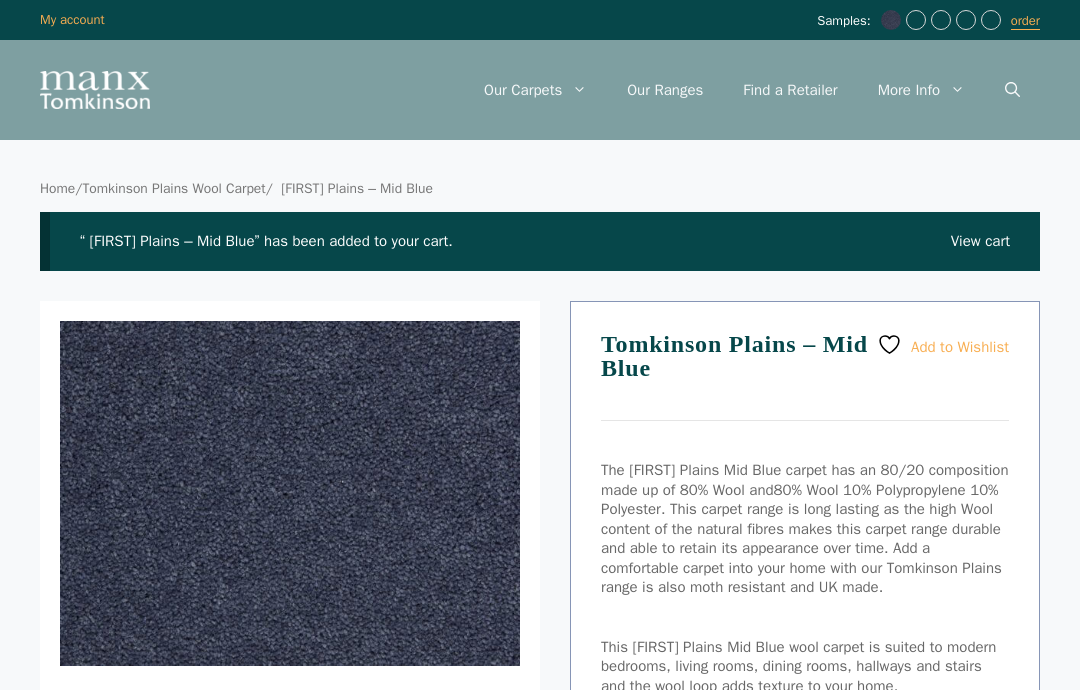 scroll, scrollTop: 0, scrollLeft: 0, axis: both 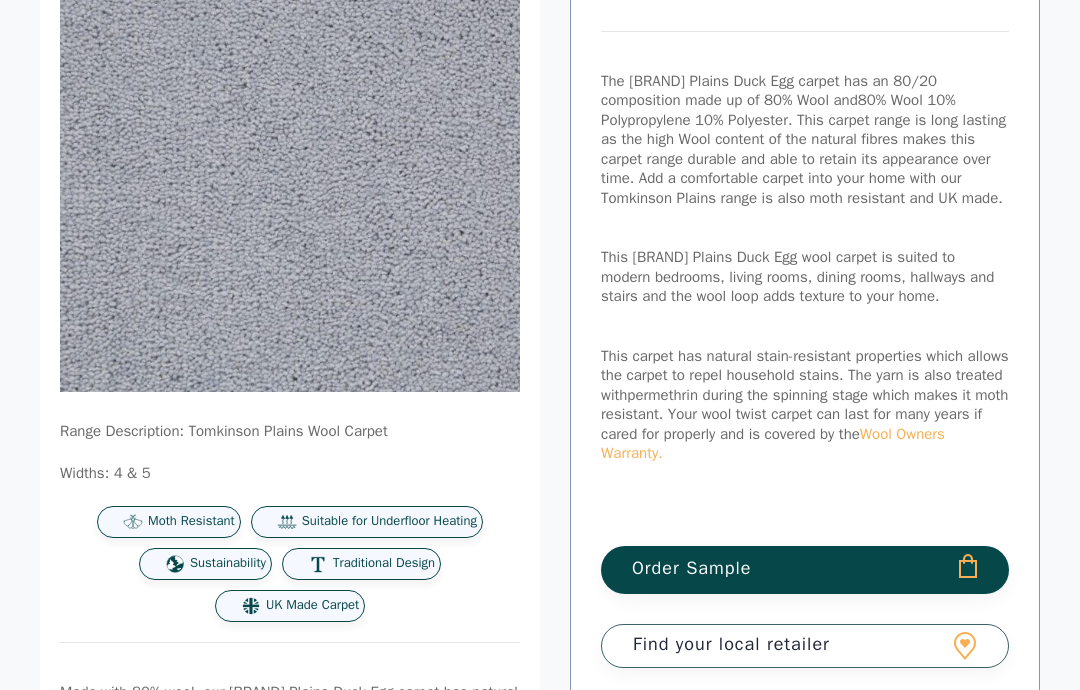 click on "Order Sample" at bounding box center [805, 571] 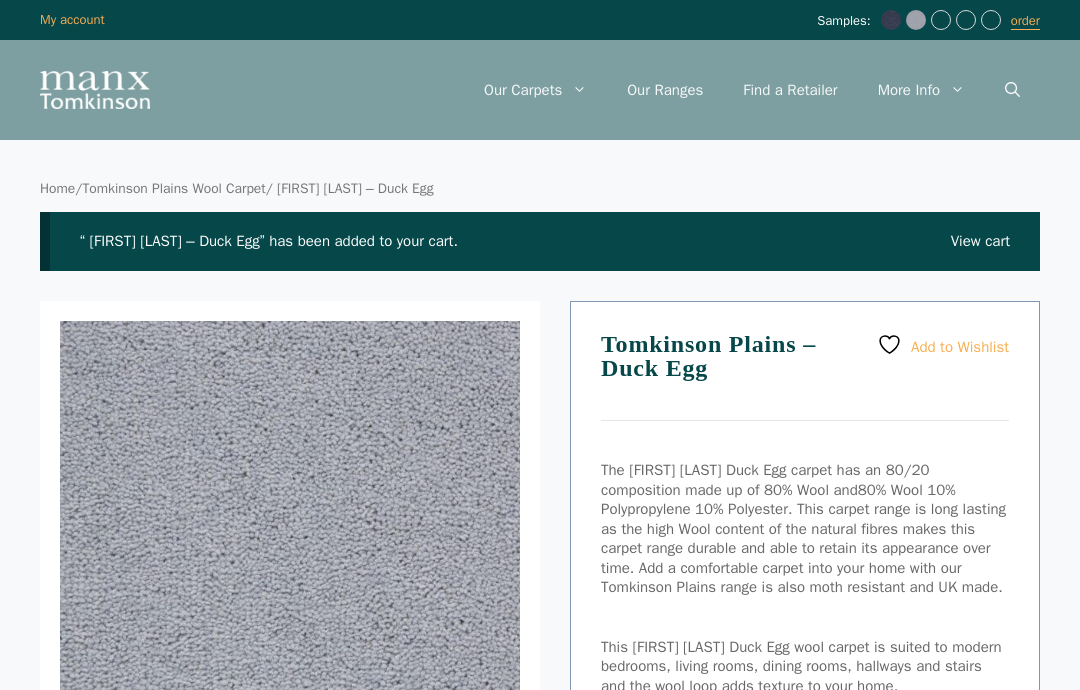scroll, scrollTop: 0, scrollLeft: 0, axis: both 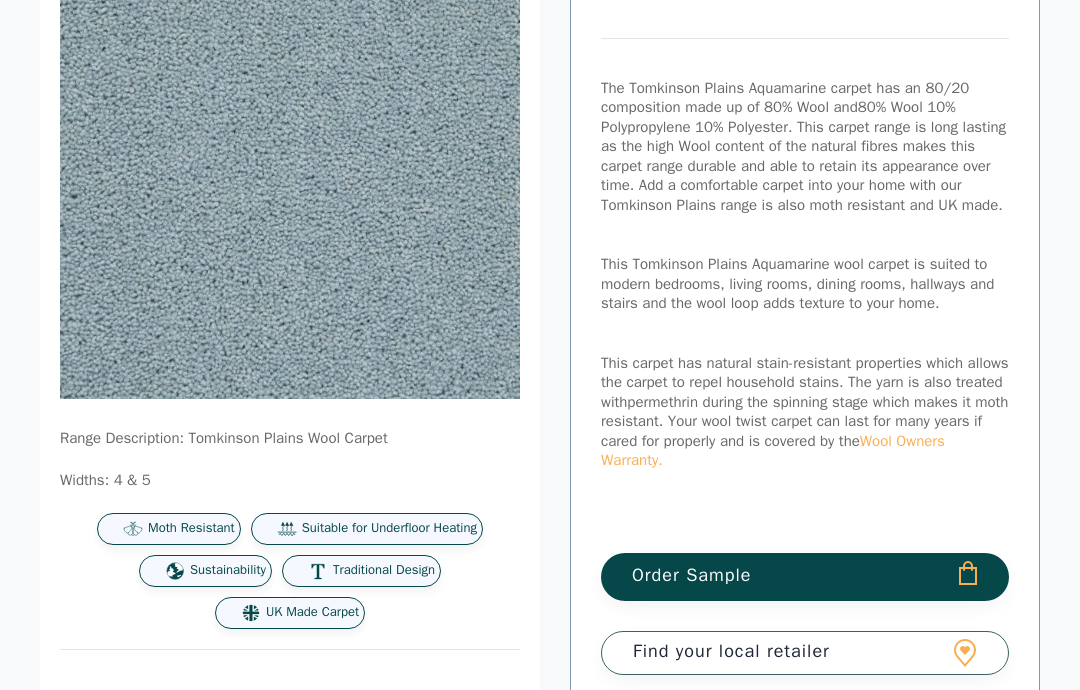 click on "Order Sample" at bounding box center (805, 578) 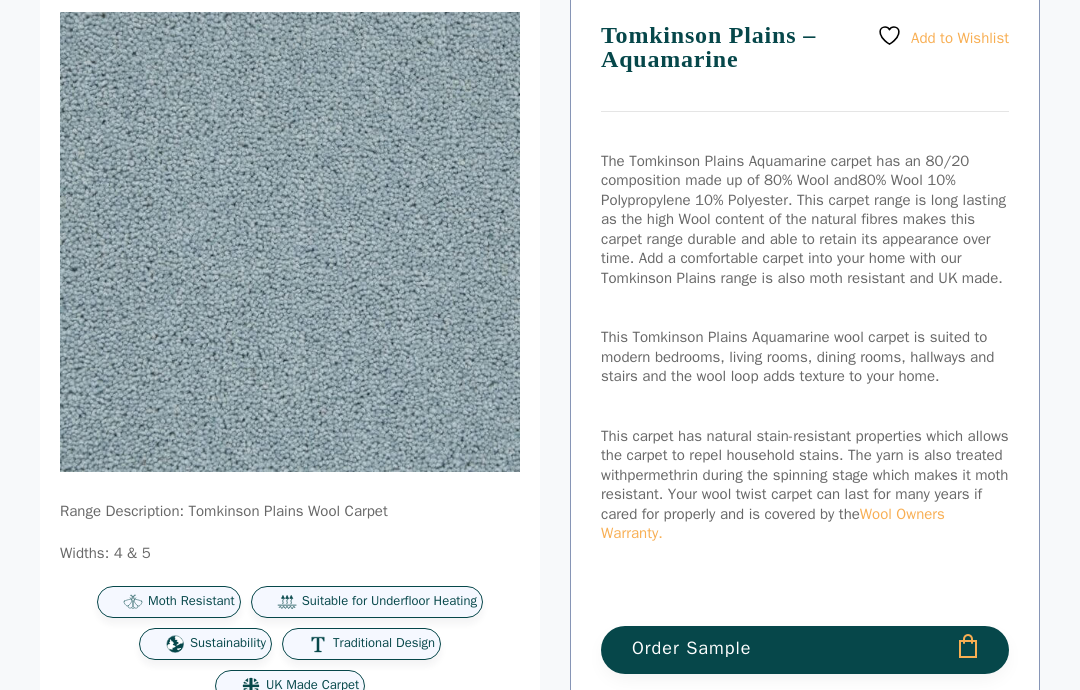 scroll, scrollTop: 187, scrollLeft: 0, axis: vertical 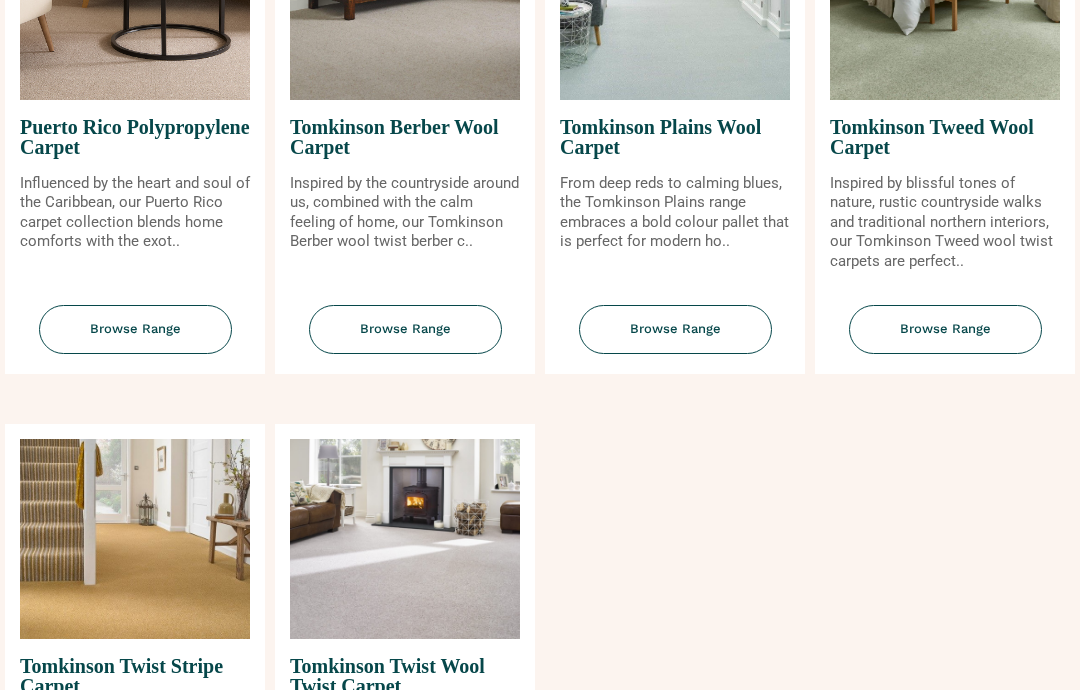 click on "Browse Range" at bounding box center (675, 329) 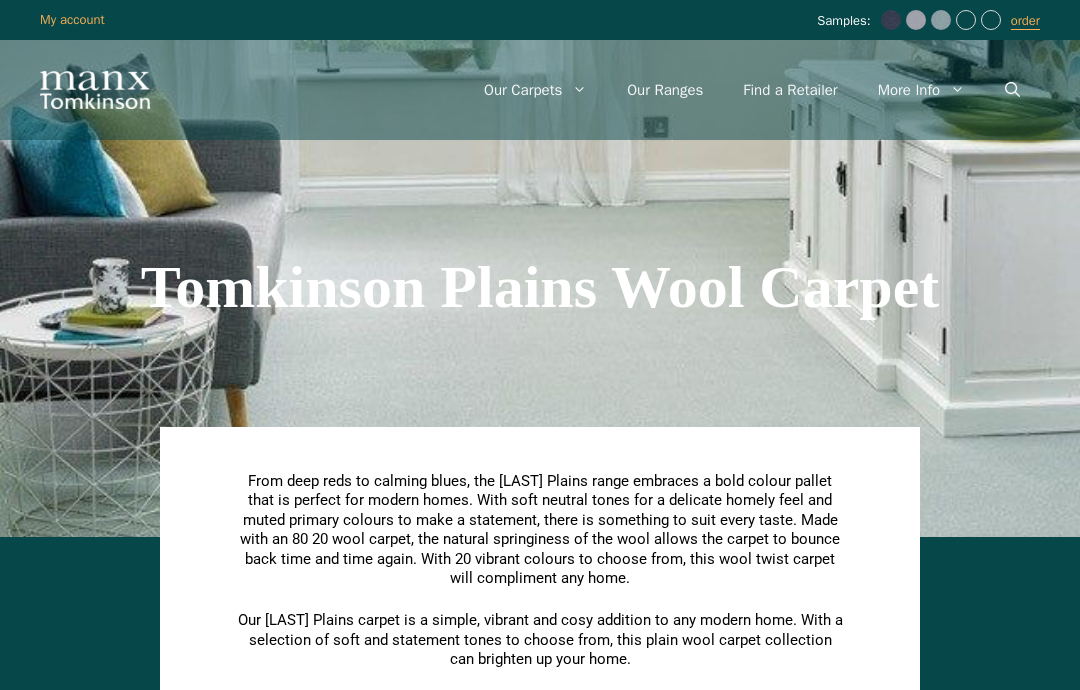 scroll, scrollTop: 0, scrollLeft: 0, axis: both 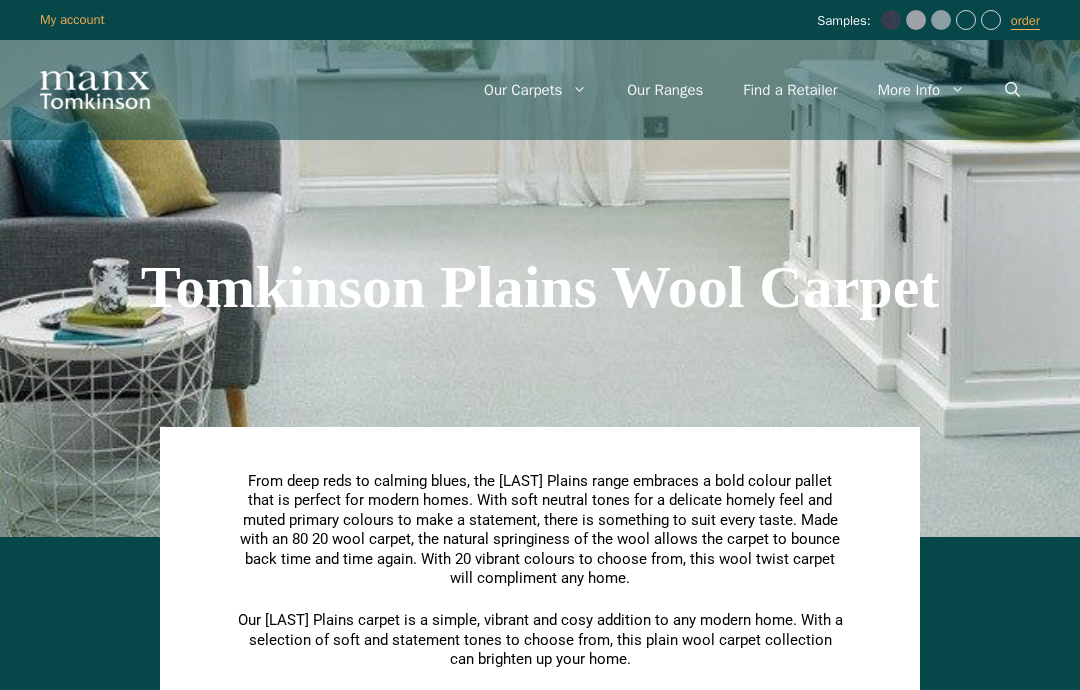 click on "order" at bounding box center [1025, 21] 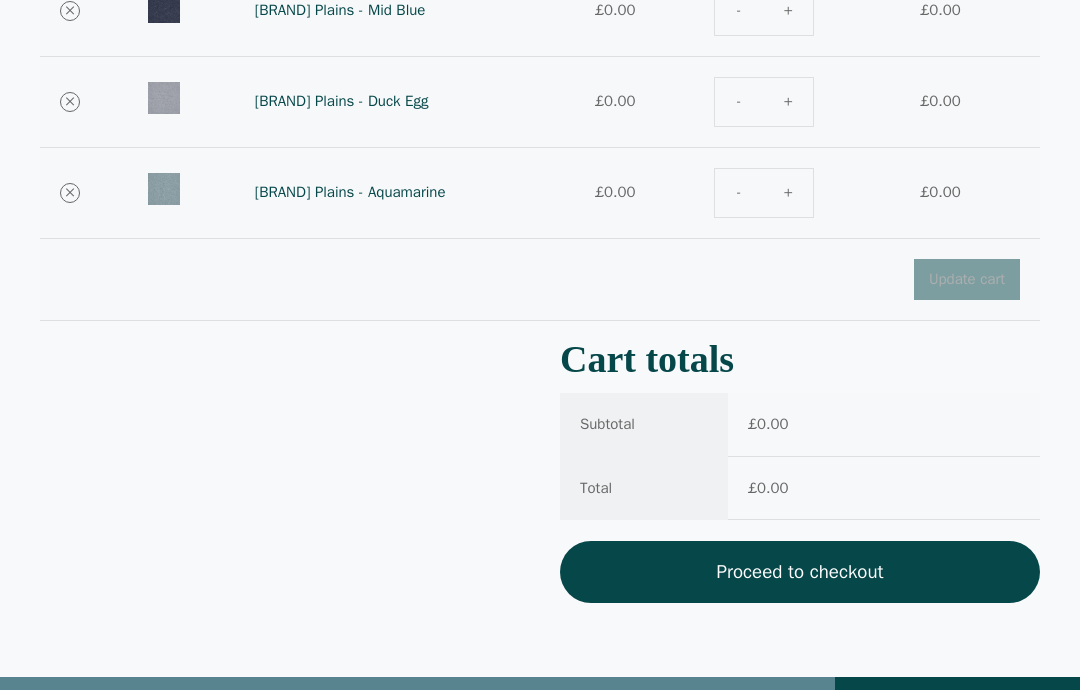 scroll, scrollTop: 367, scrollLeft: 0, axis: vertical 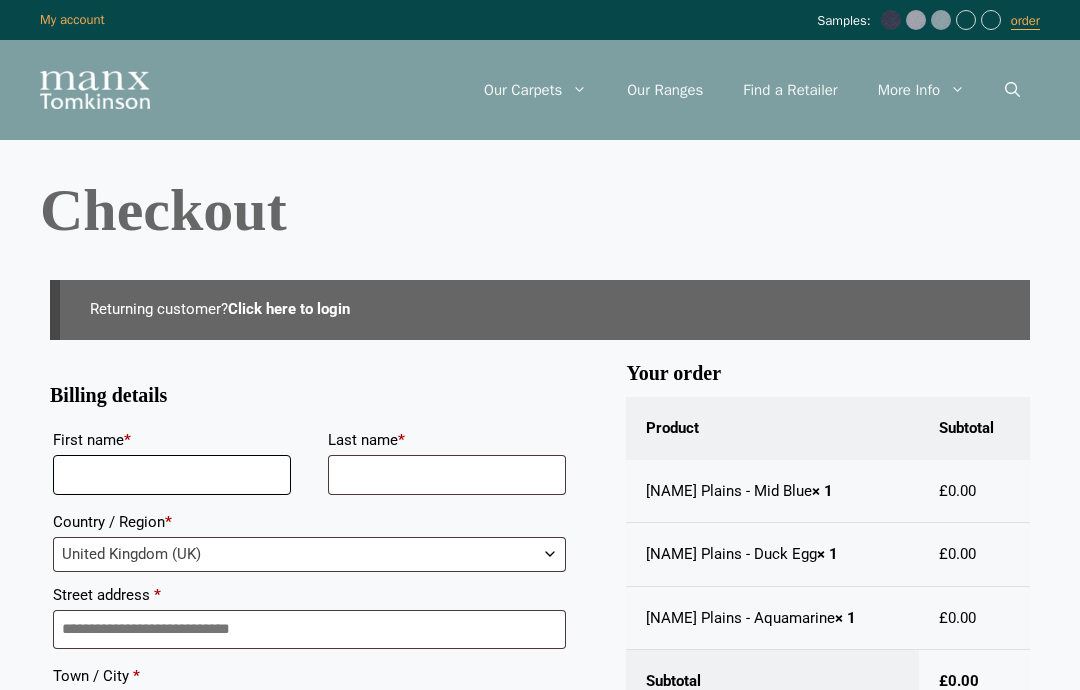 click on "First name  *" at bounding box center [172, 475] 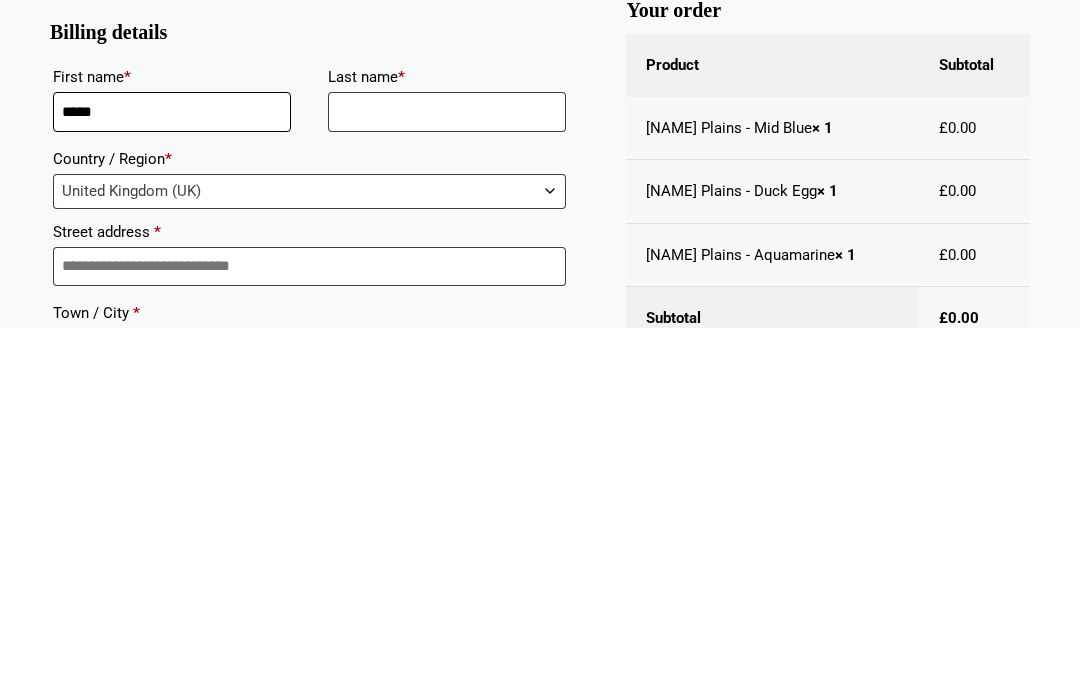 type on "****" 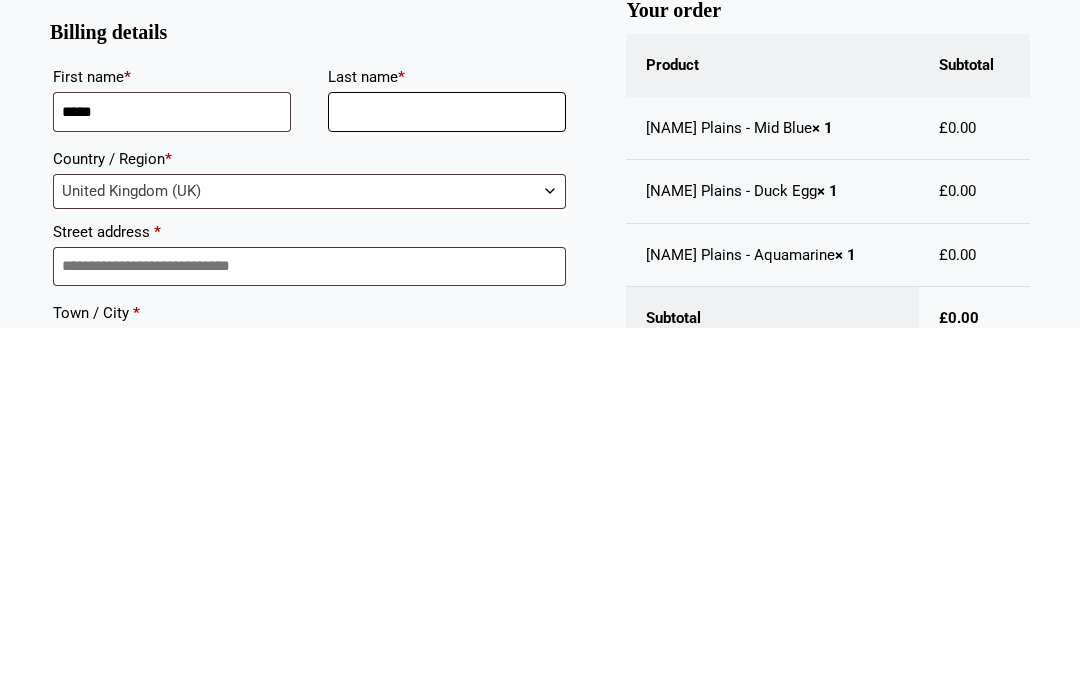 click on "Last name  *" at bounding box center [447, 475] 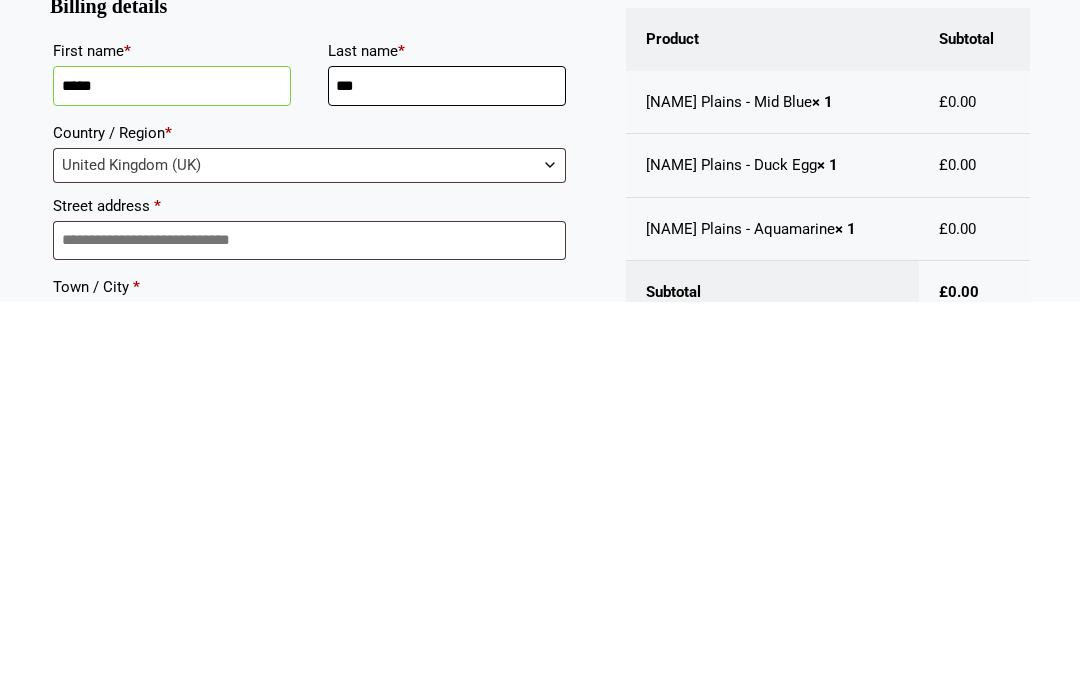 type on "***" 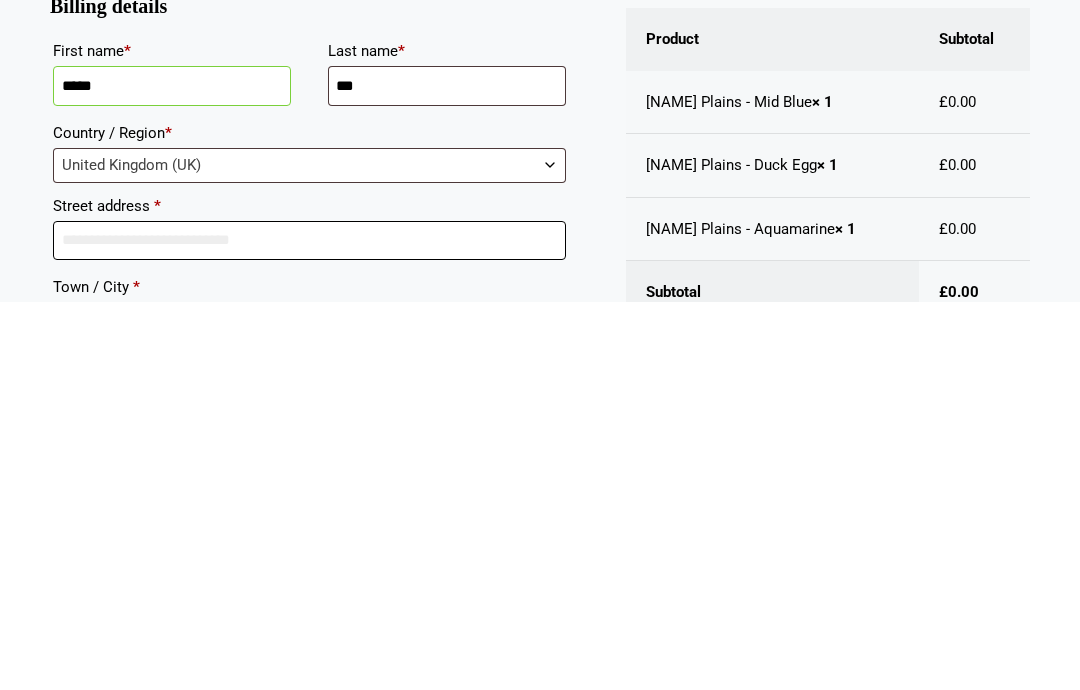 click on "Street address   *" at bounding box center [309, 630] 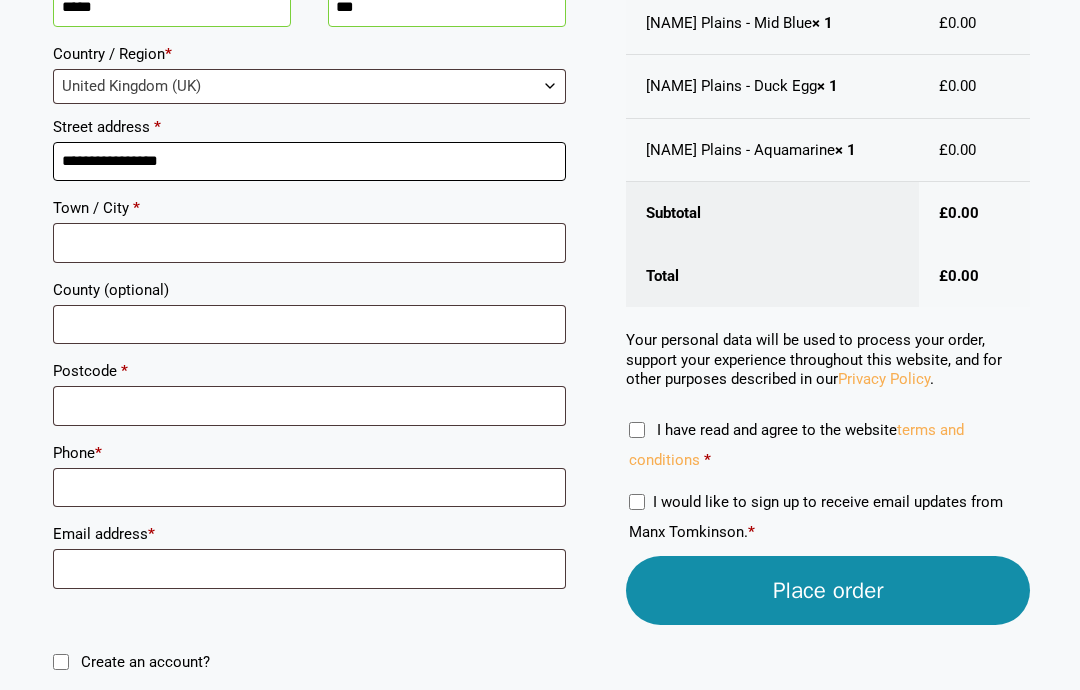 scroll, scrollTop: 439, scrollLeft: 0, axis: vertical 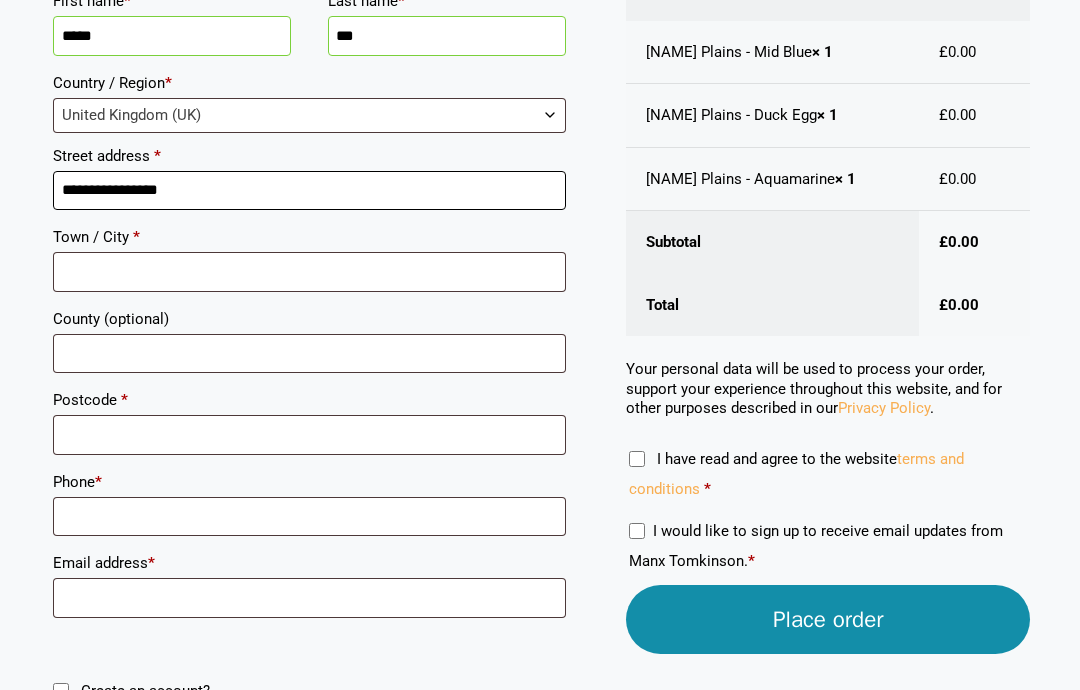 type on "**********" 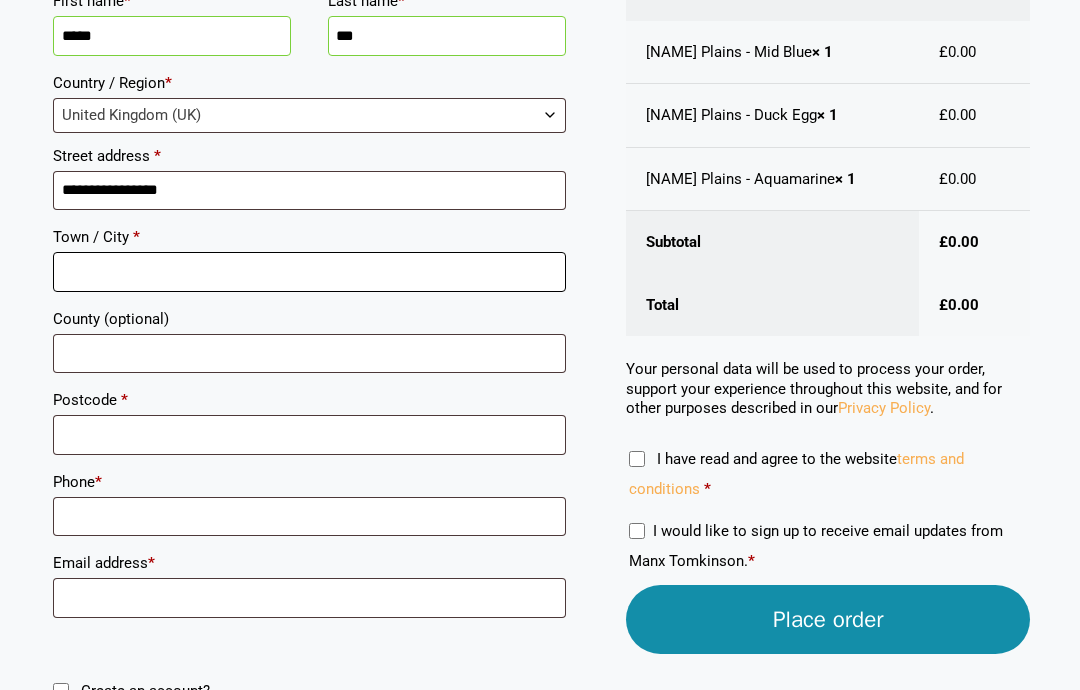 click on "Town / City   *" at bounding box center (309, 272) 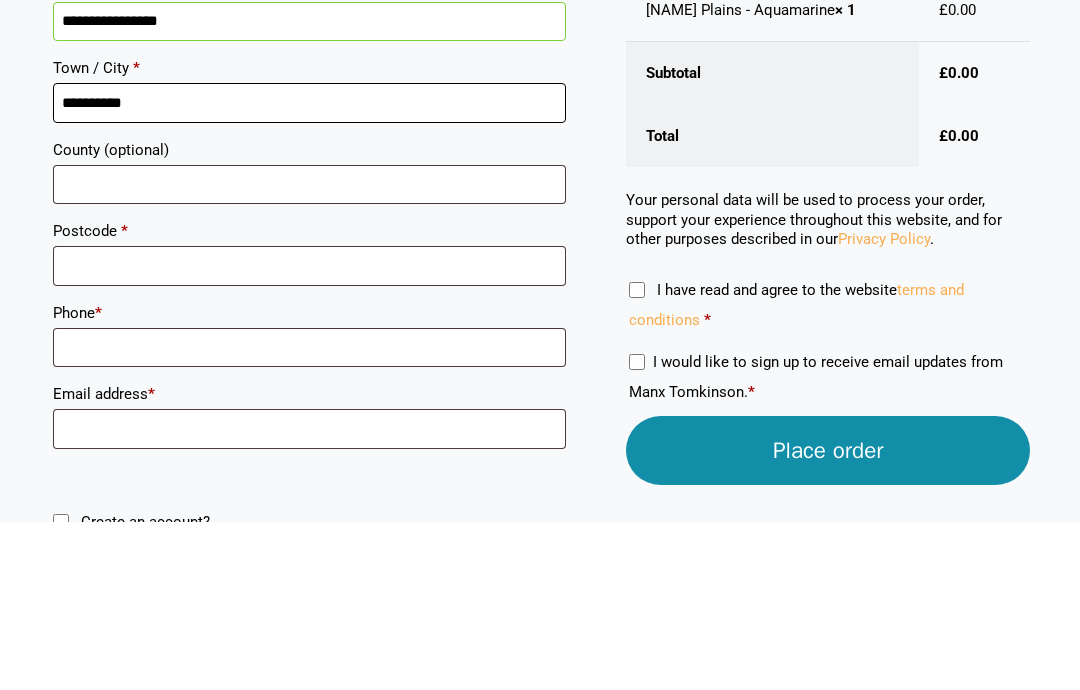 type on "*********" 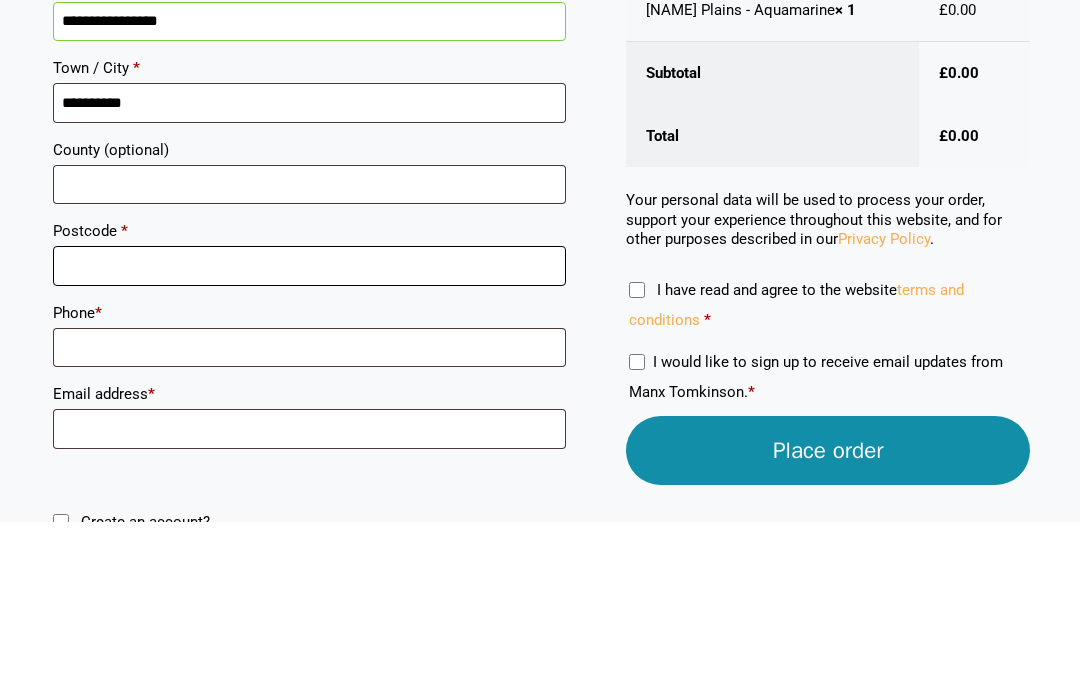 click on "Postcode   *" at bounding box center (309, 435) 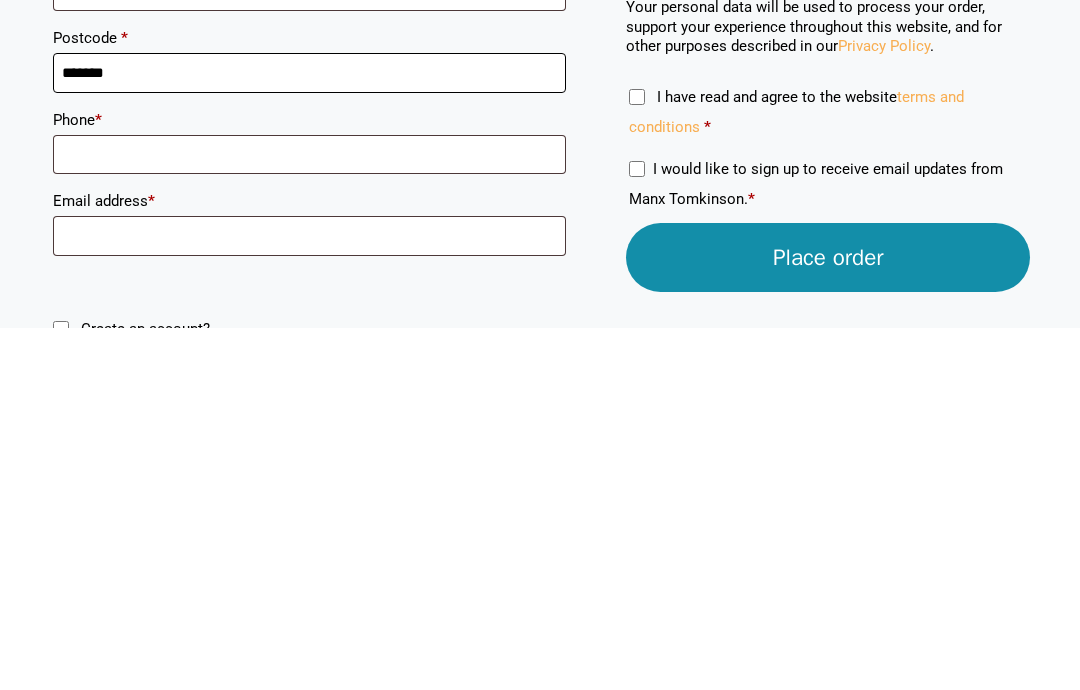 type on "*******" 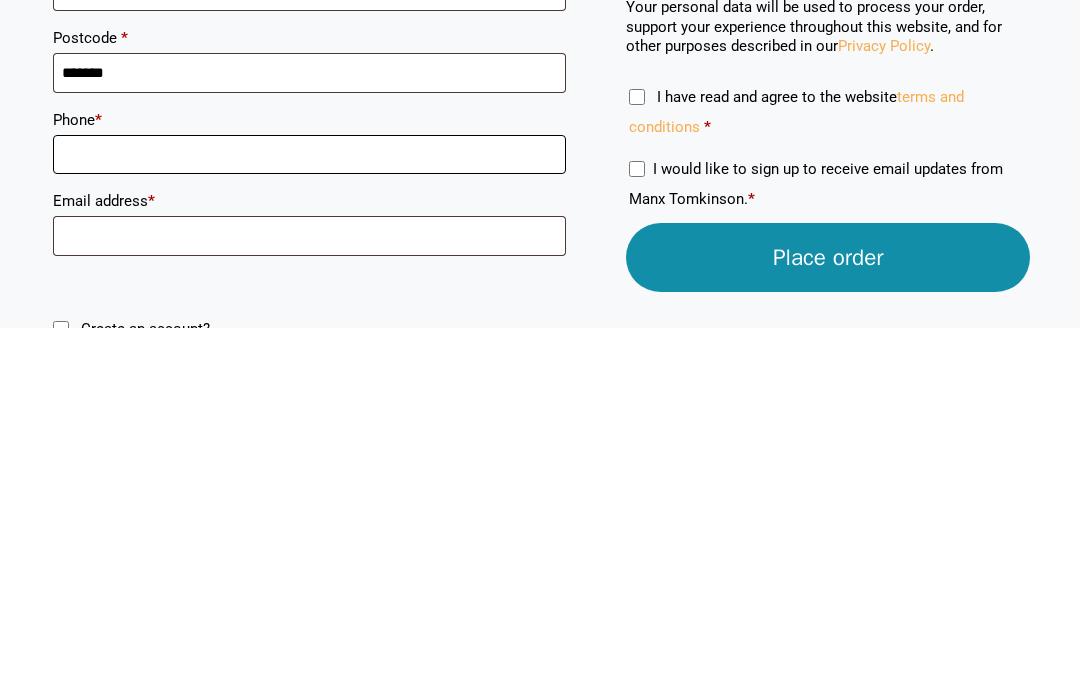 click on "Phone  *" at bounding box center [309, 517] 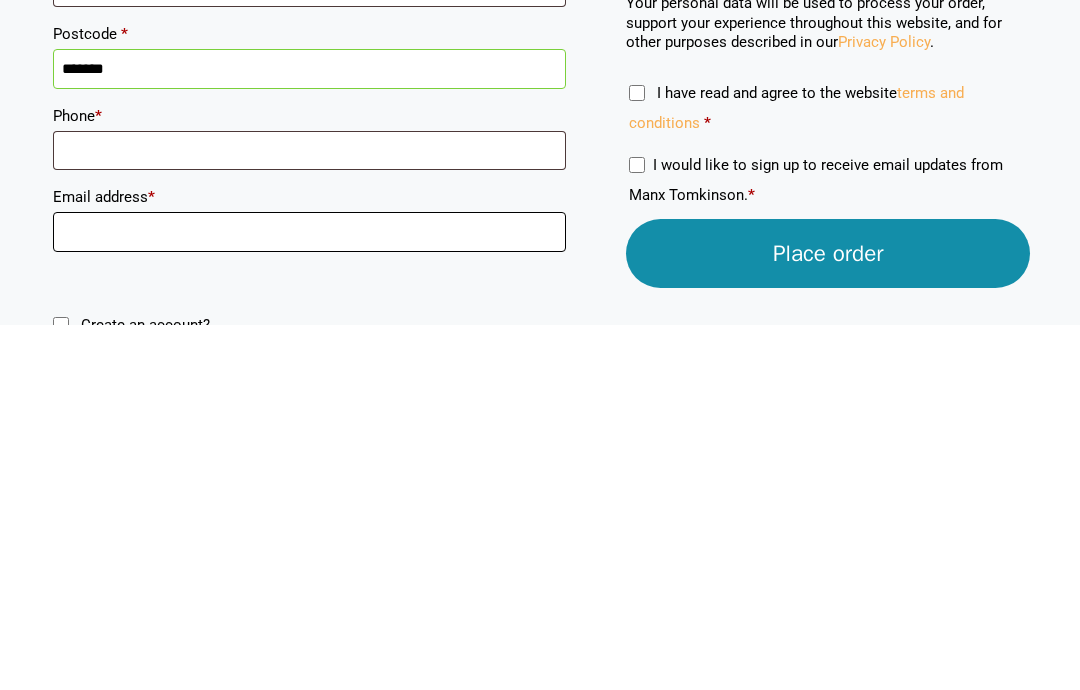 click on "Email address  *" at bounding box center [309, 598] 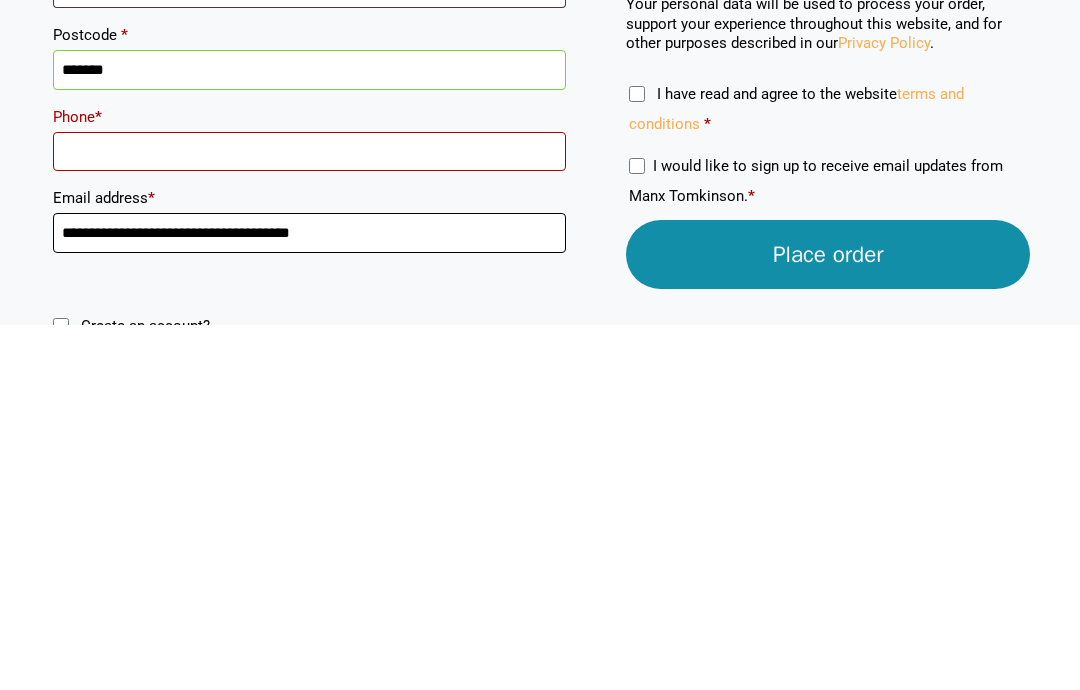 type on "**********" 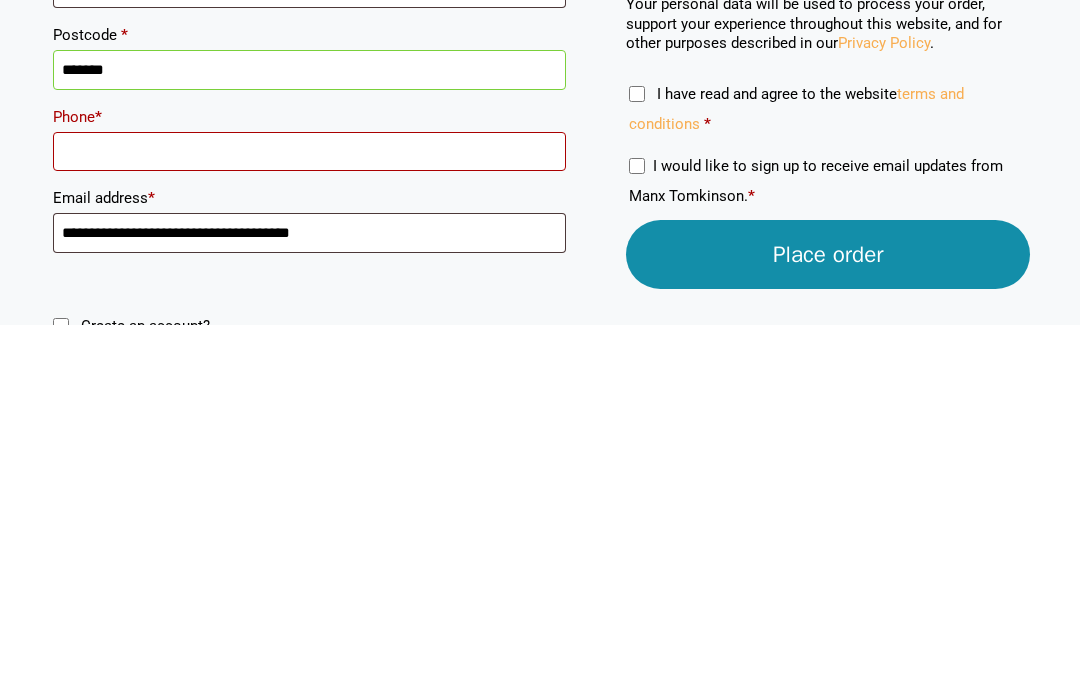 click on "Phone  *" at bounding box center (309, 517) 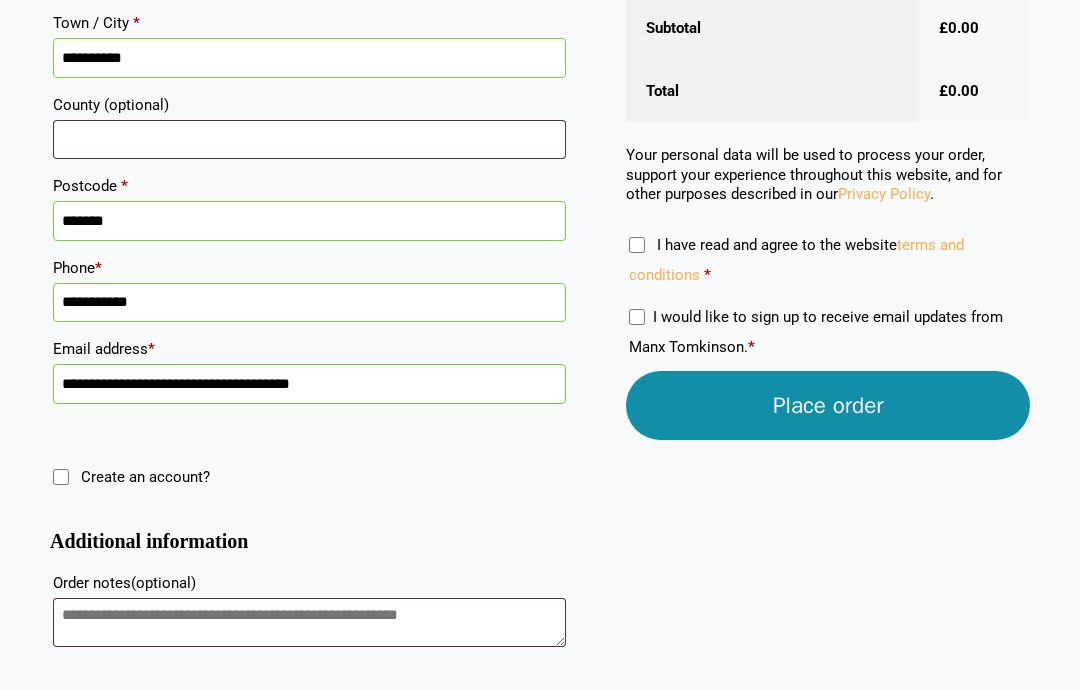 scroll, scrollTop: 648, scrollLeft: 0, axis: vertical 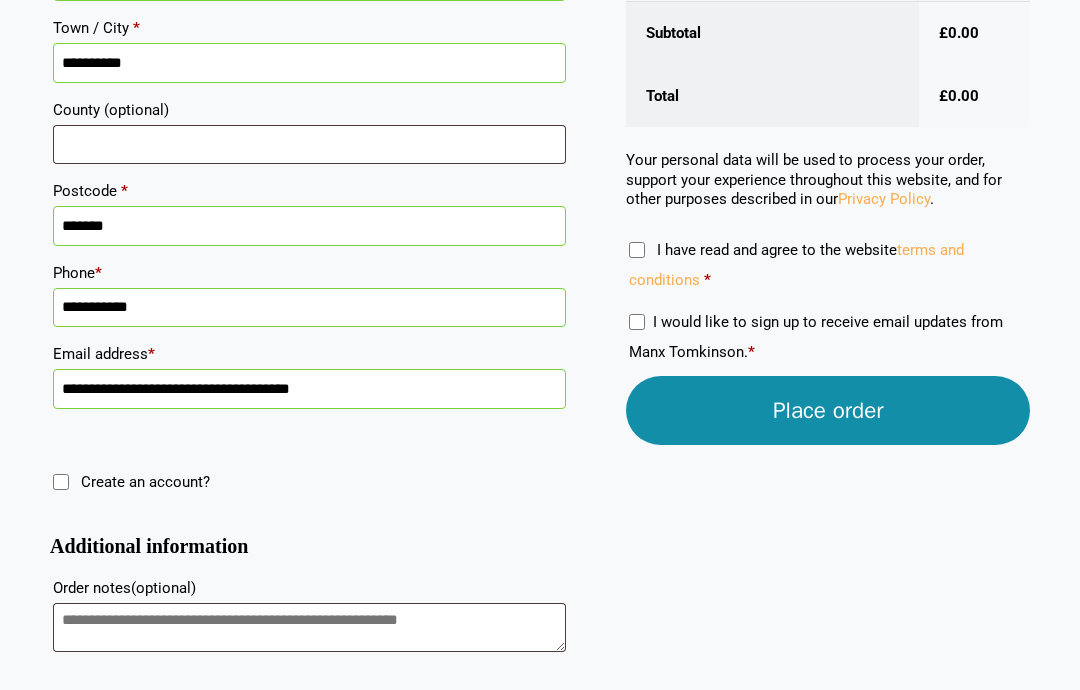 type on "**********" 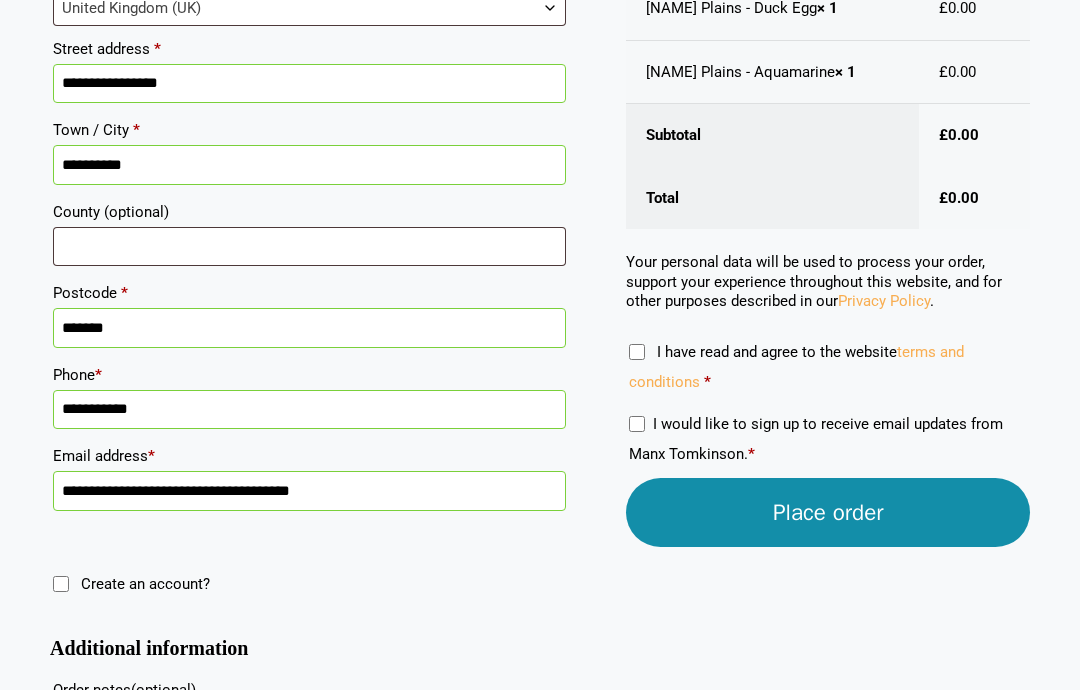 scroll, scrollTop: 543, scrollLeft: 0, axis: vertical 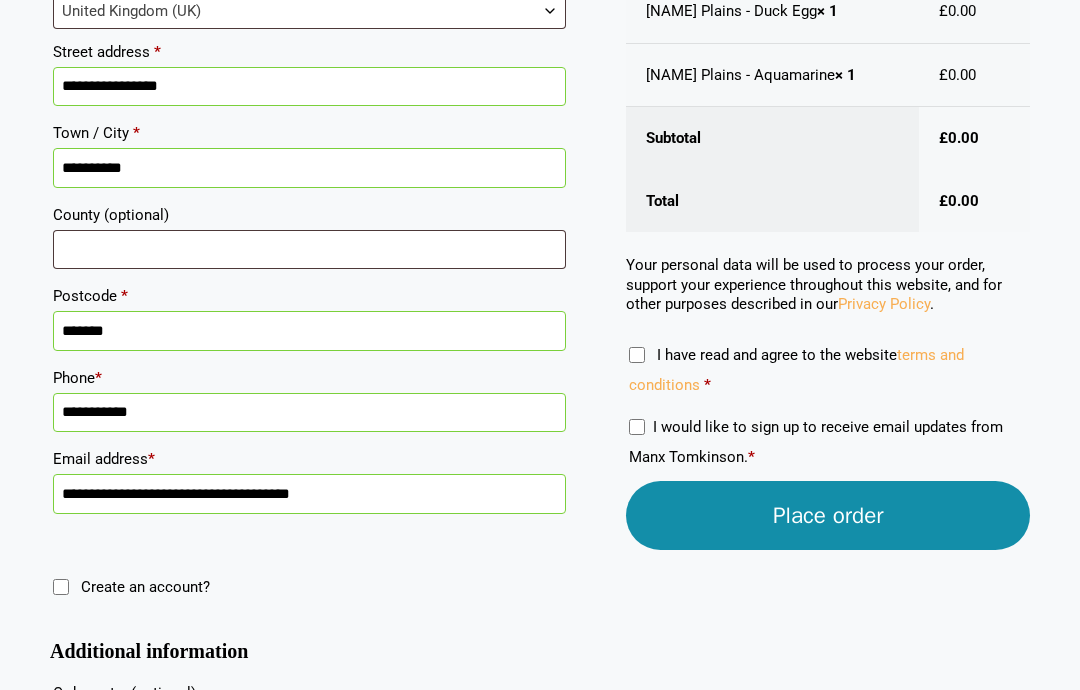 click on "Place order" at bounding box center [828, 515] 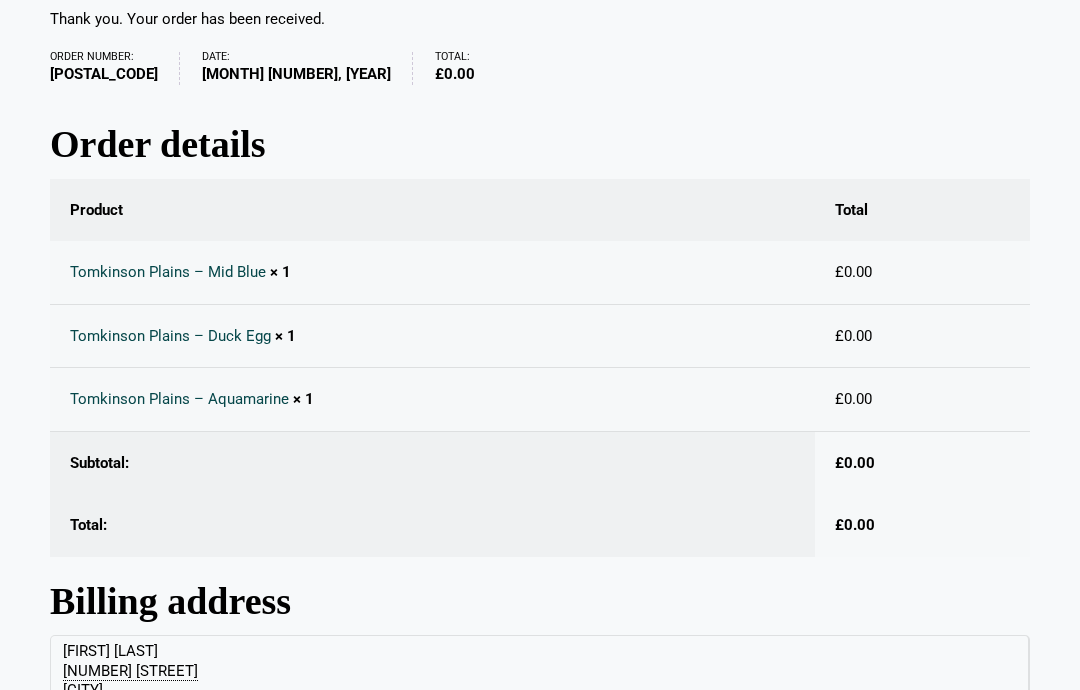 scroll, scrollTop: 0, scrollLeft: 0, axis: both 